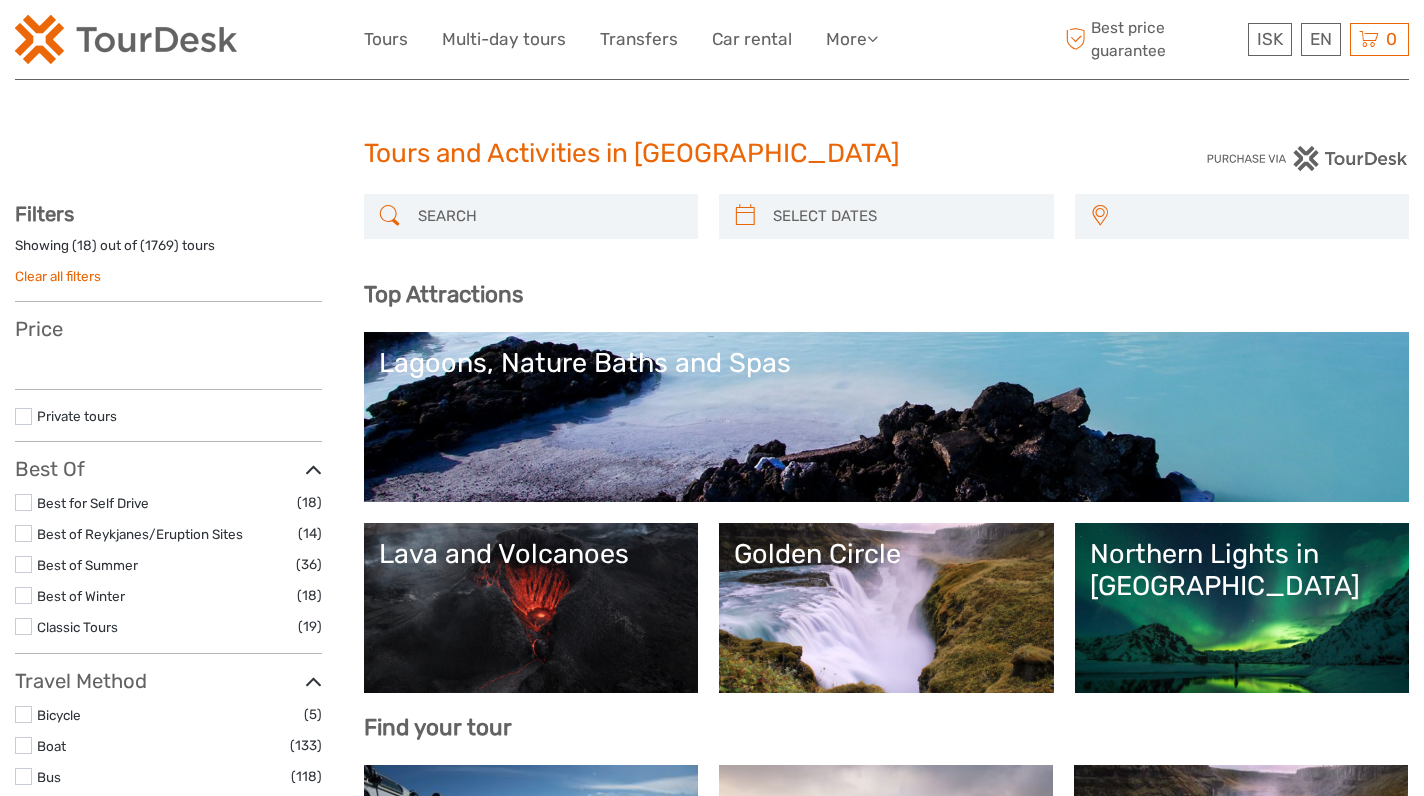 select 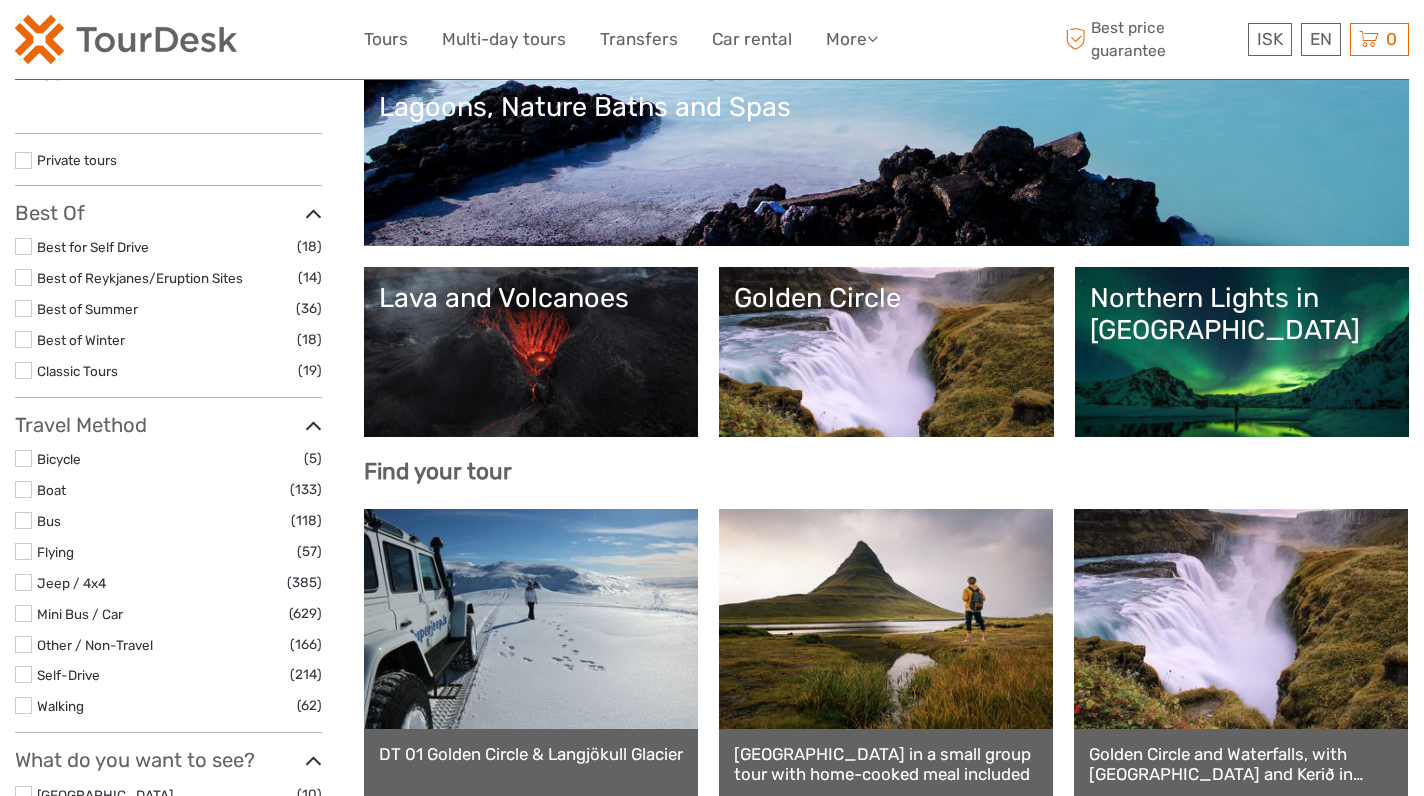 scroll, scrollTop: 276, scrollLeft: 0, axis: vertical 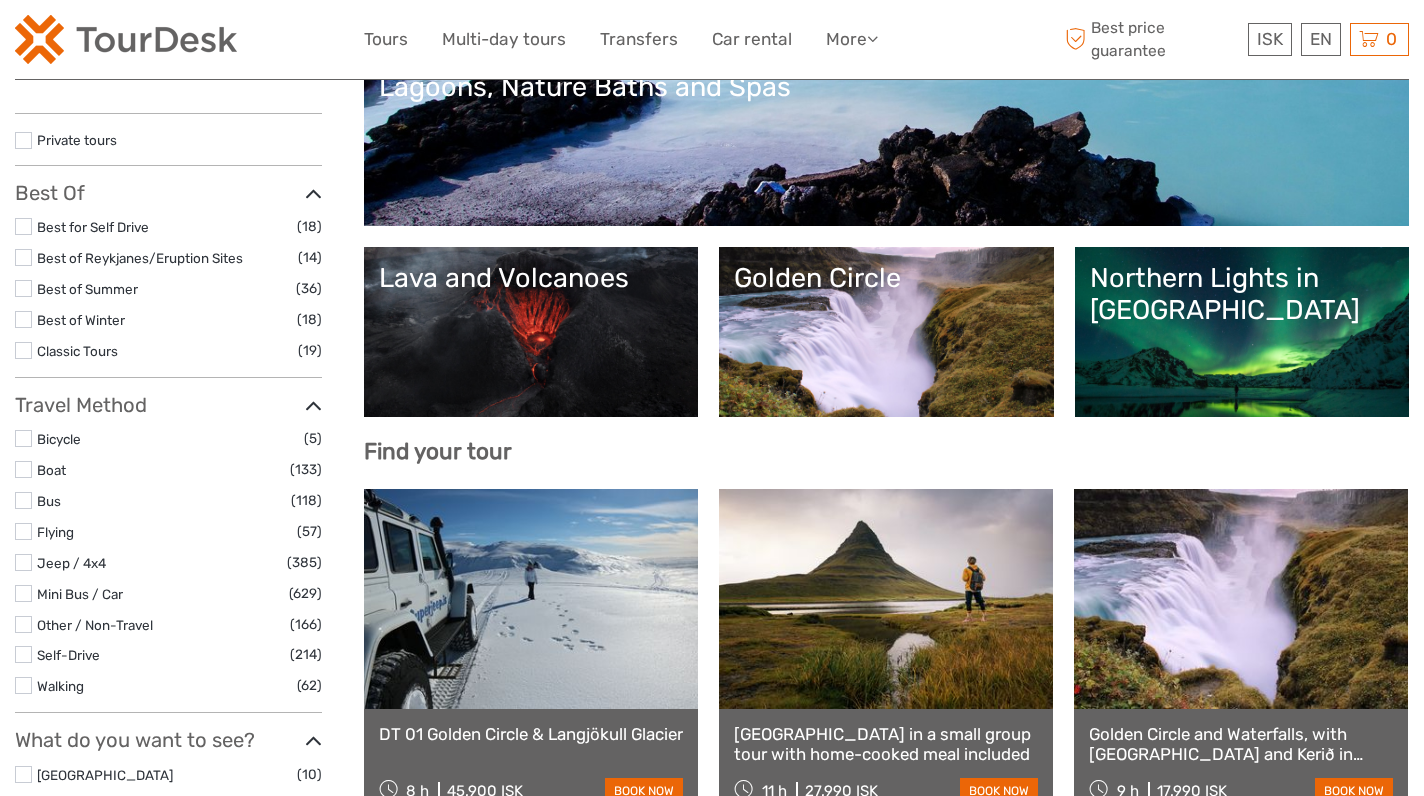 select 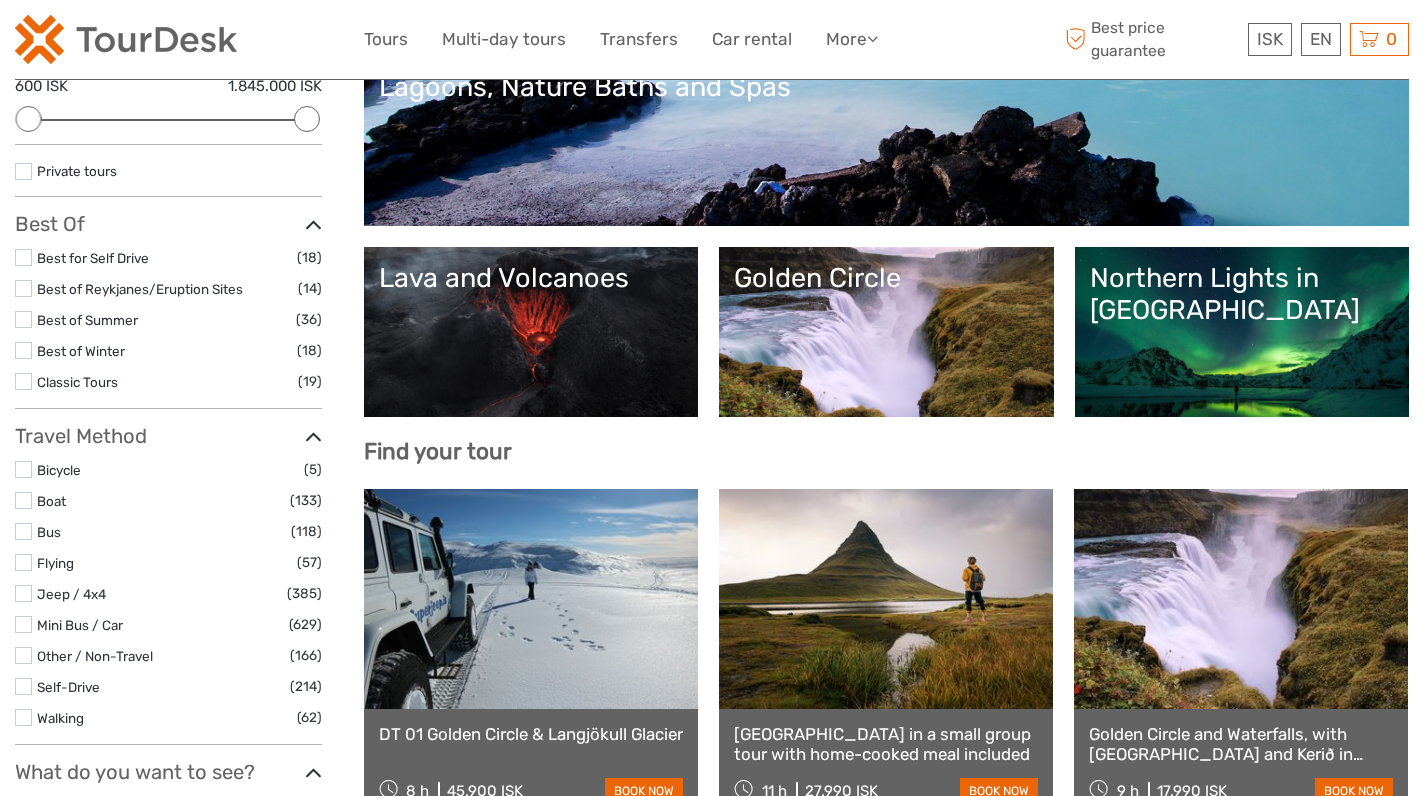 click on "Northern Lights in Iceland" at bounding box center (1242, 332) 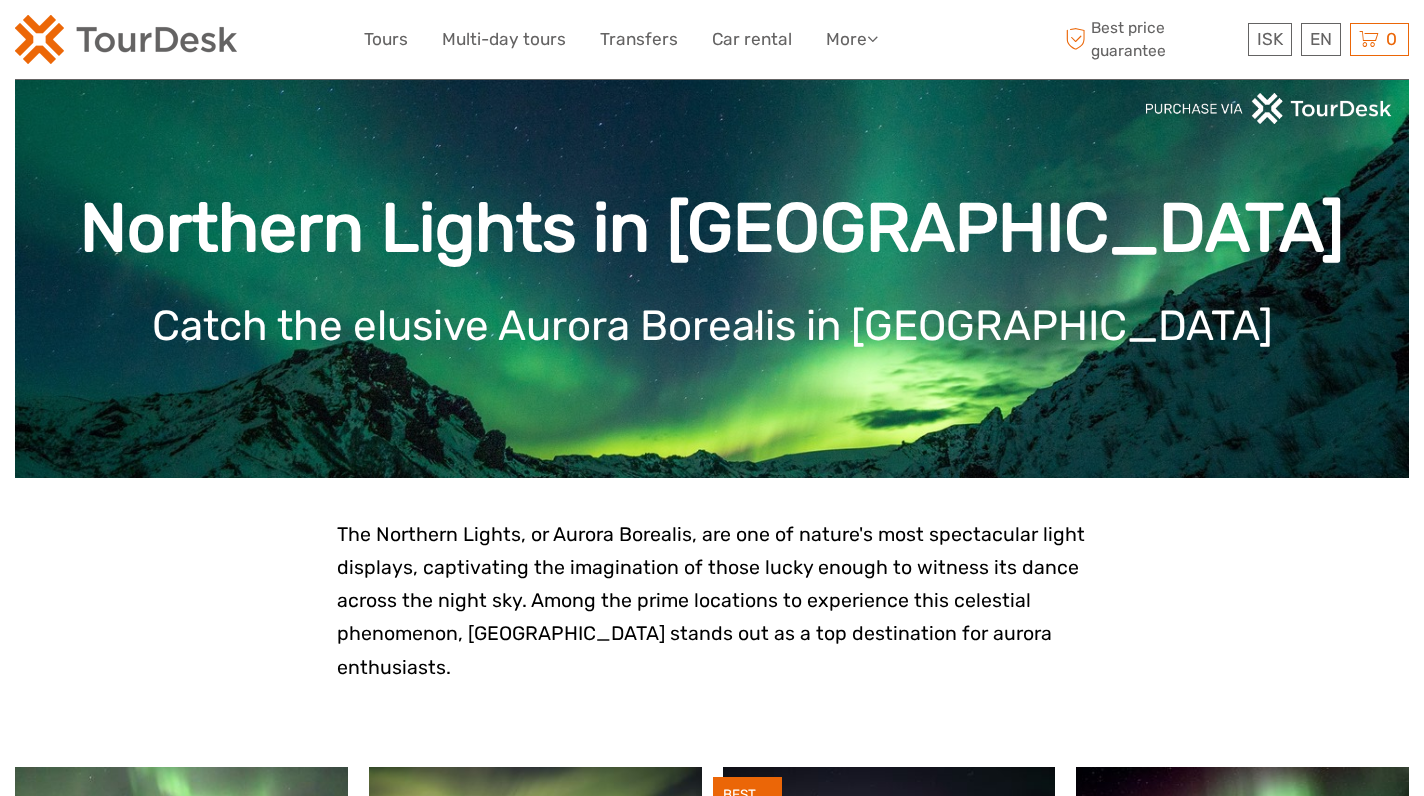 scroll, scrollTop: 121, scrollLeft: 0, axis: vertical 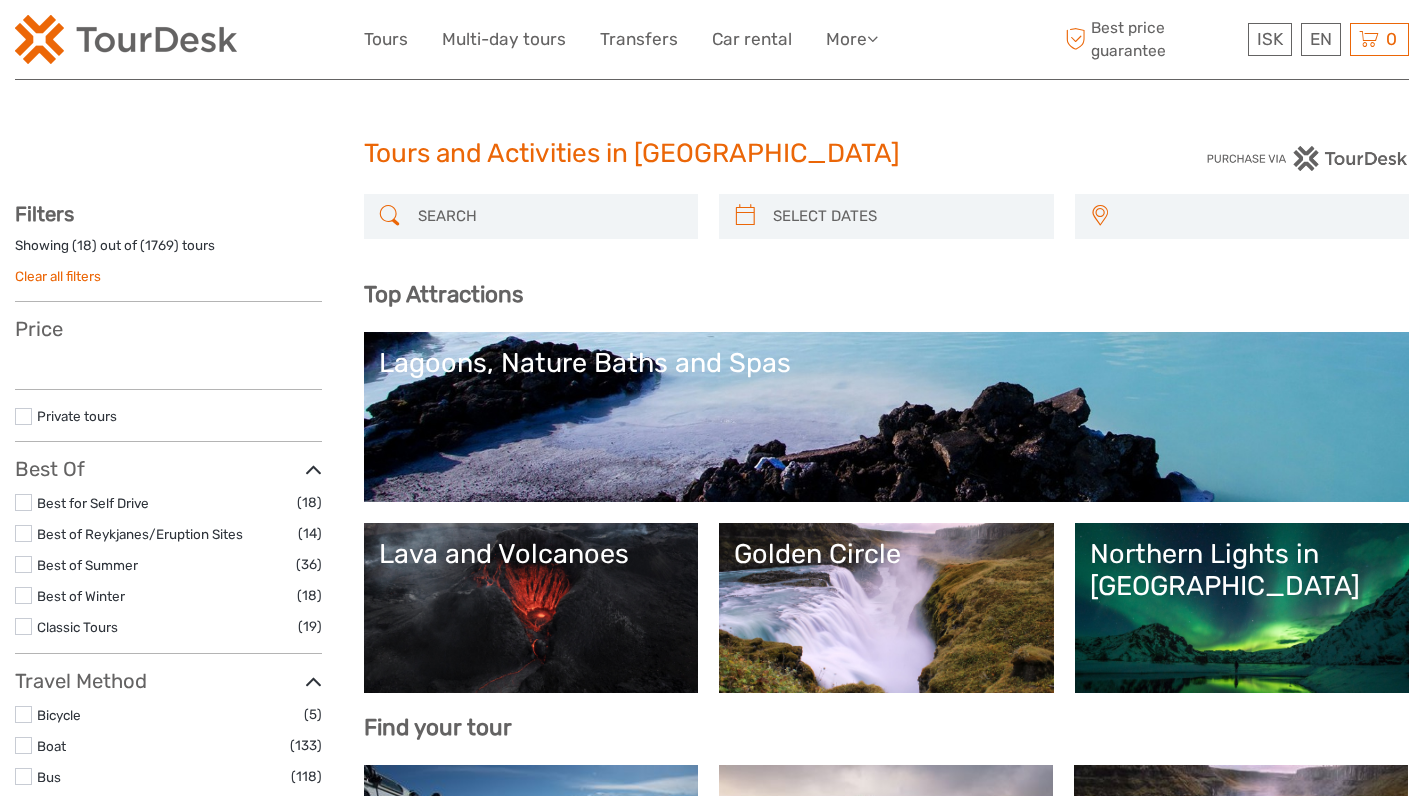 select 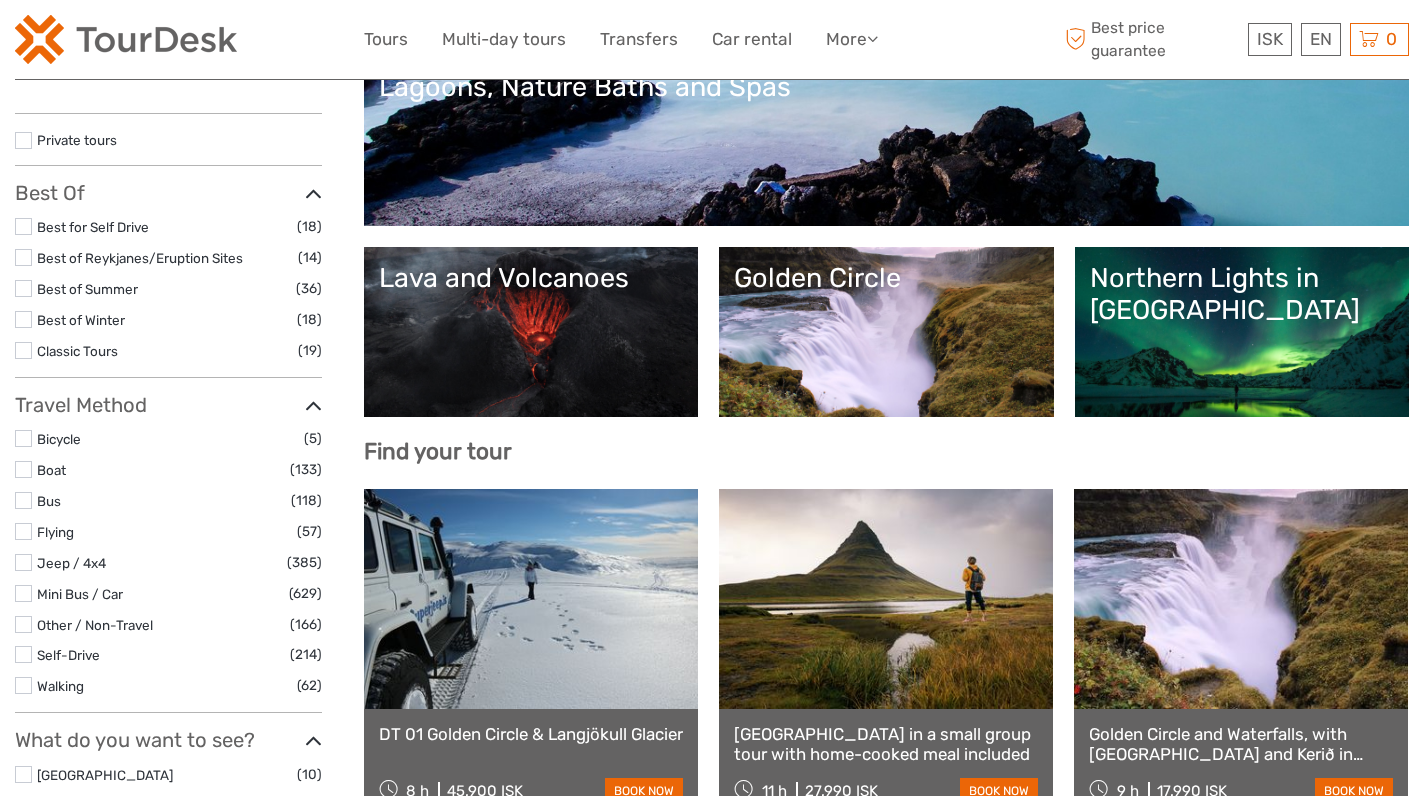 select 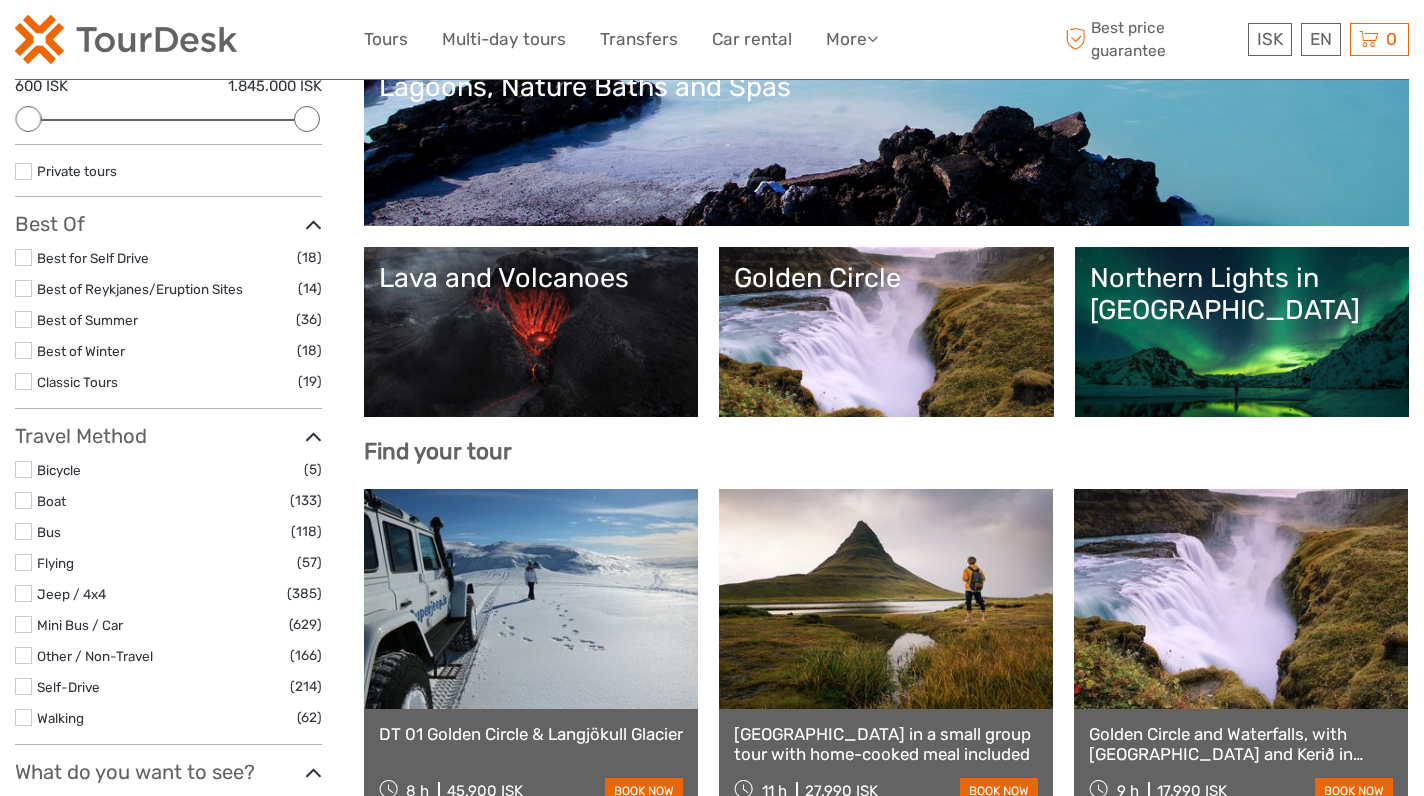 scroll, scrollTop: 0, scrollLeft: 0, axis: both 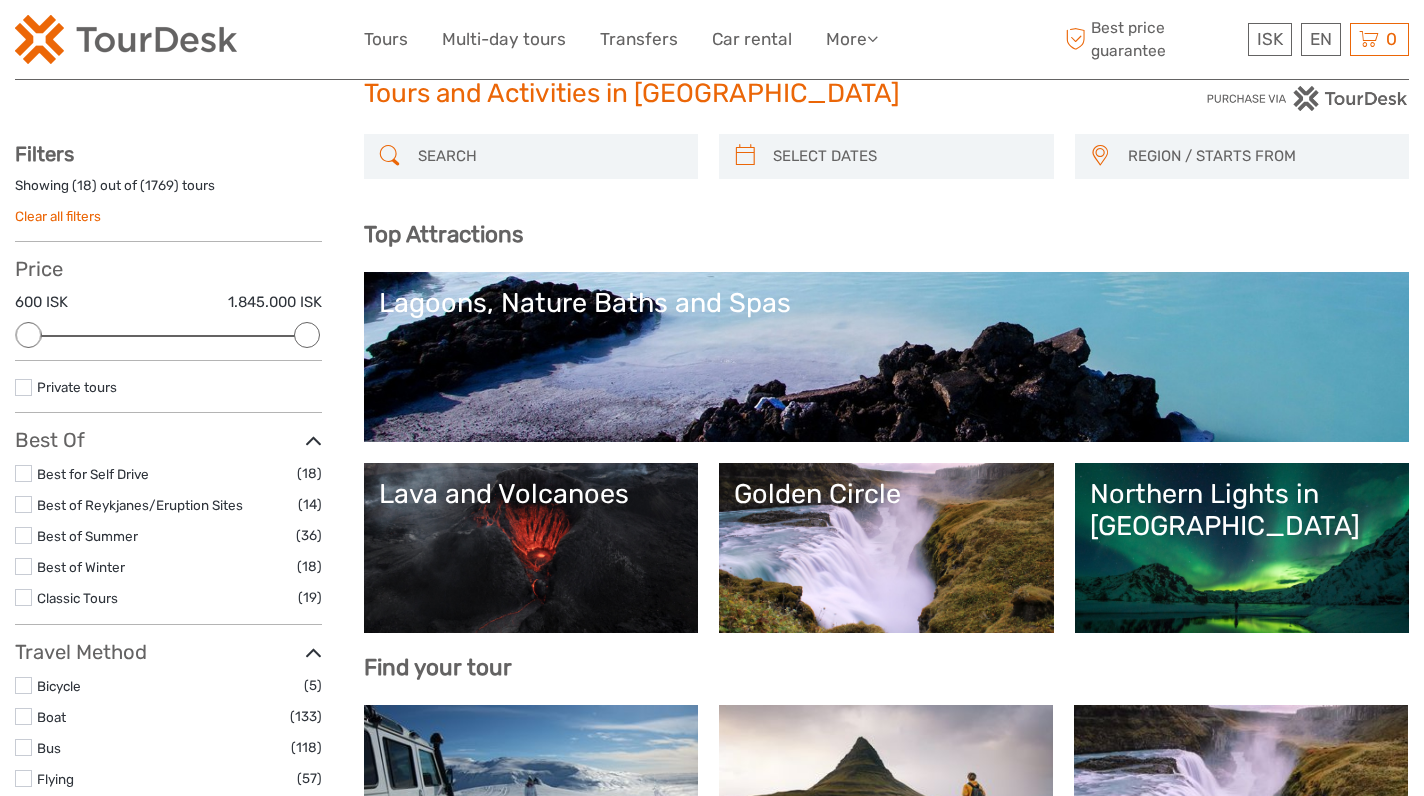 click on "Lagoons, Nature Baths and Spas" at bounding box center [887, 357] 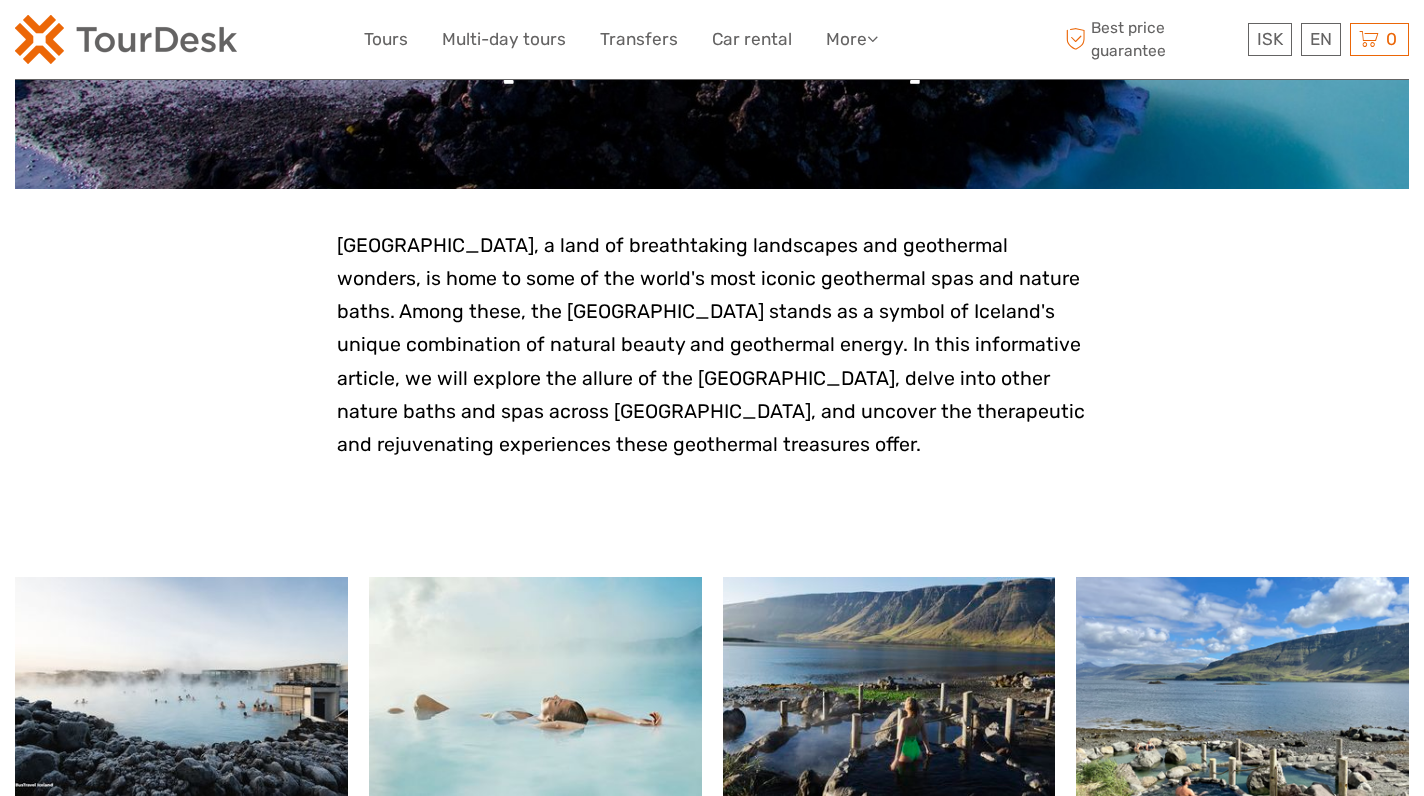 scroll, scrollTop: 475, scrollLeft: 0, axis: vertical 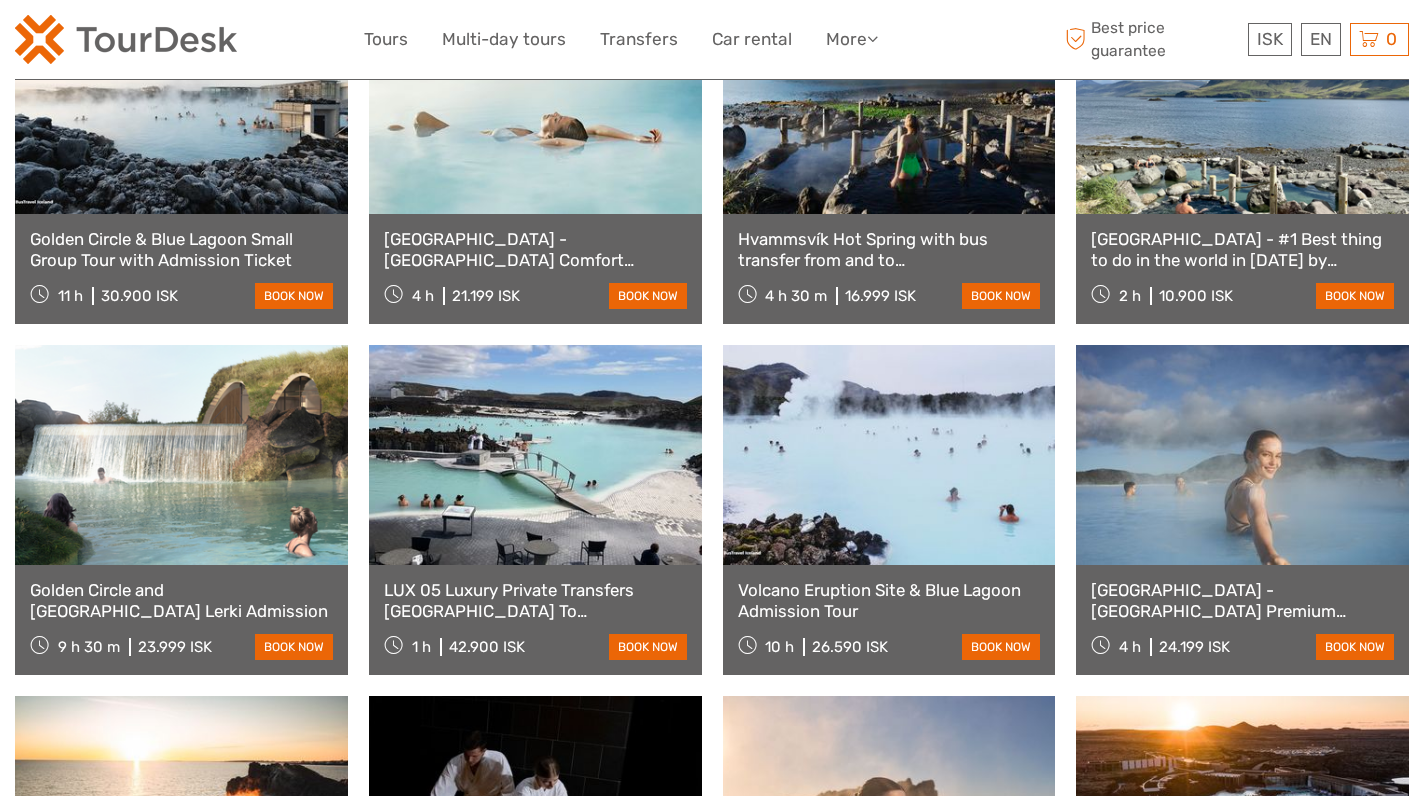 click on "Reykjavík - Blue Lagoon Premium including admission" at bounding box center (1242, 600) 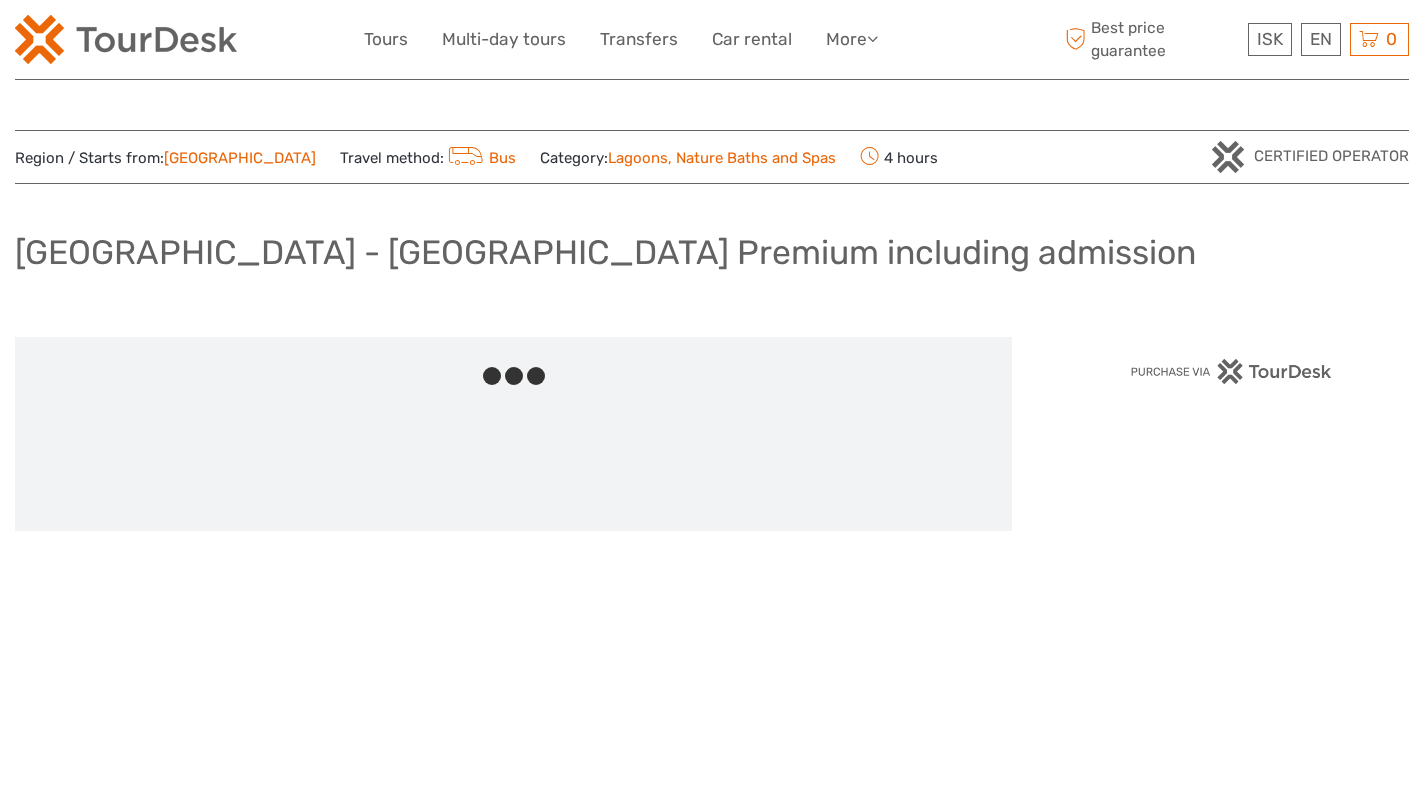 scroll, scrollTop: 0, scrollLeft: 0, axis: both 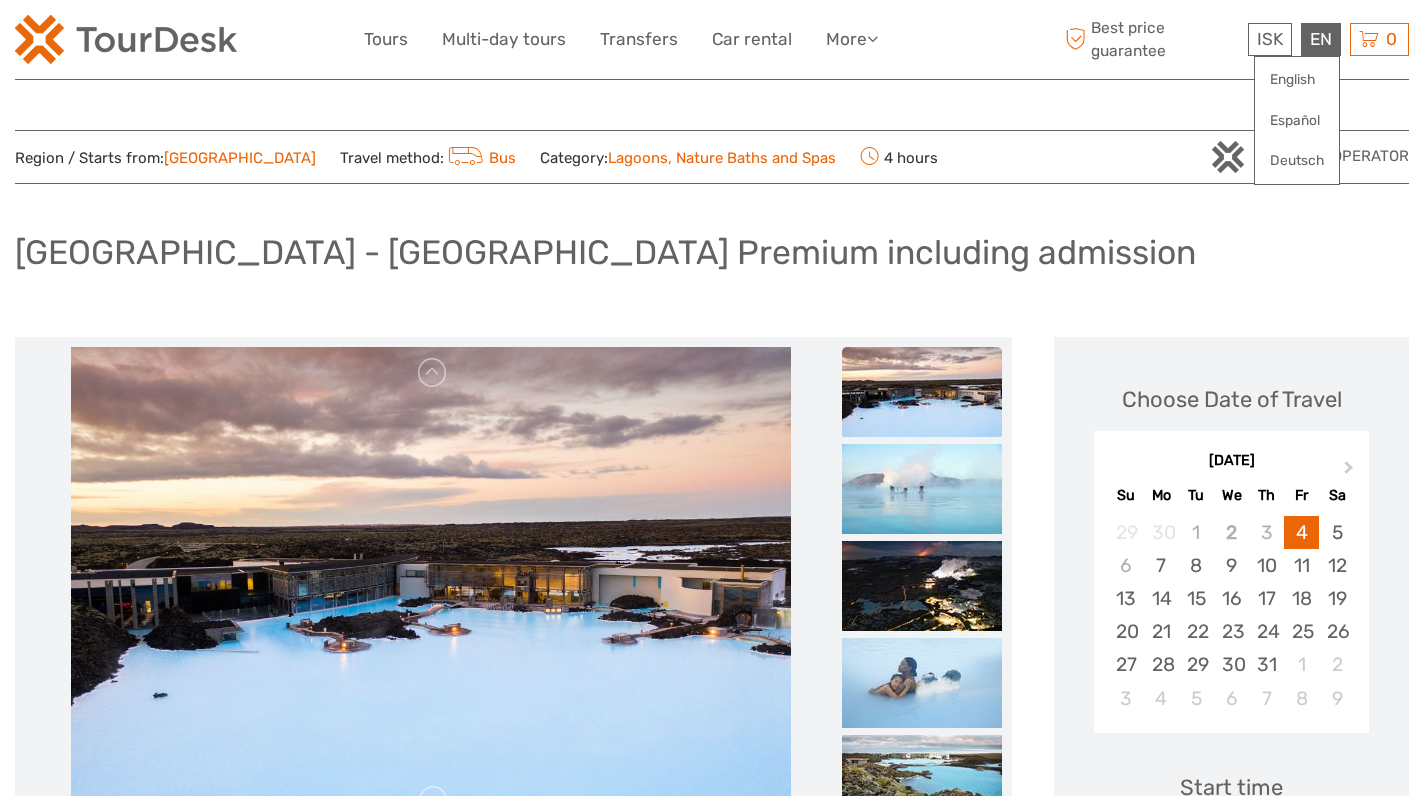 click on "EN
English
Español
Deutsch" at bounding box center (1321, 39) 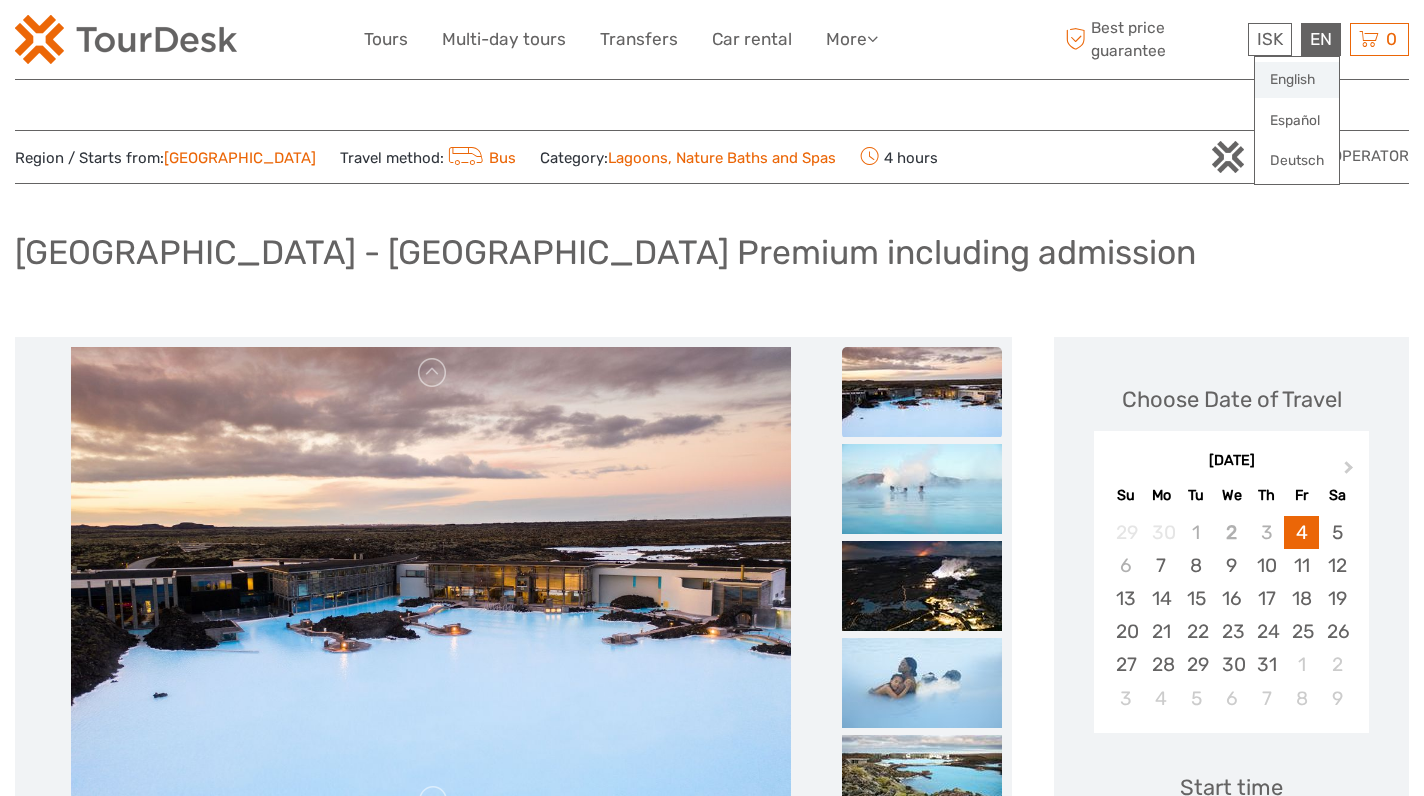 click on "English" at bounding box center (1297, 80) 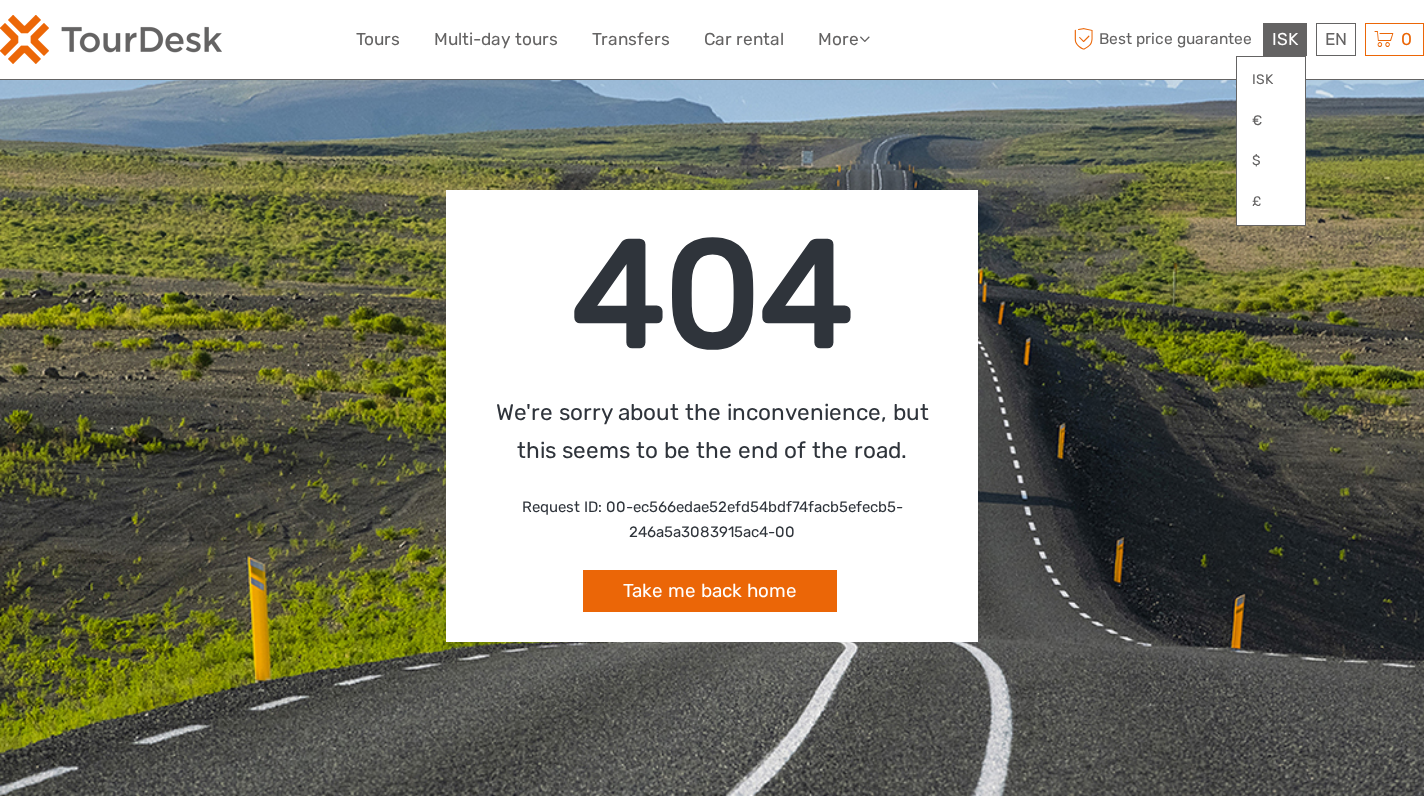 scroll, scrollTop: 0, scrollLeft: 0, axis: both 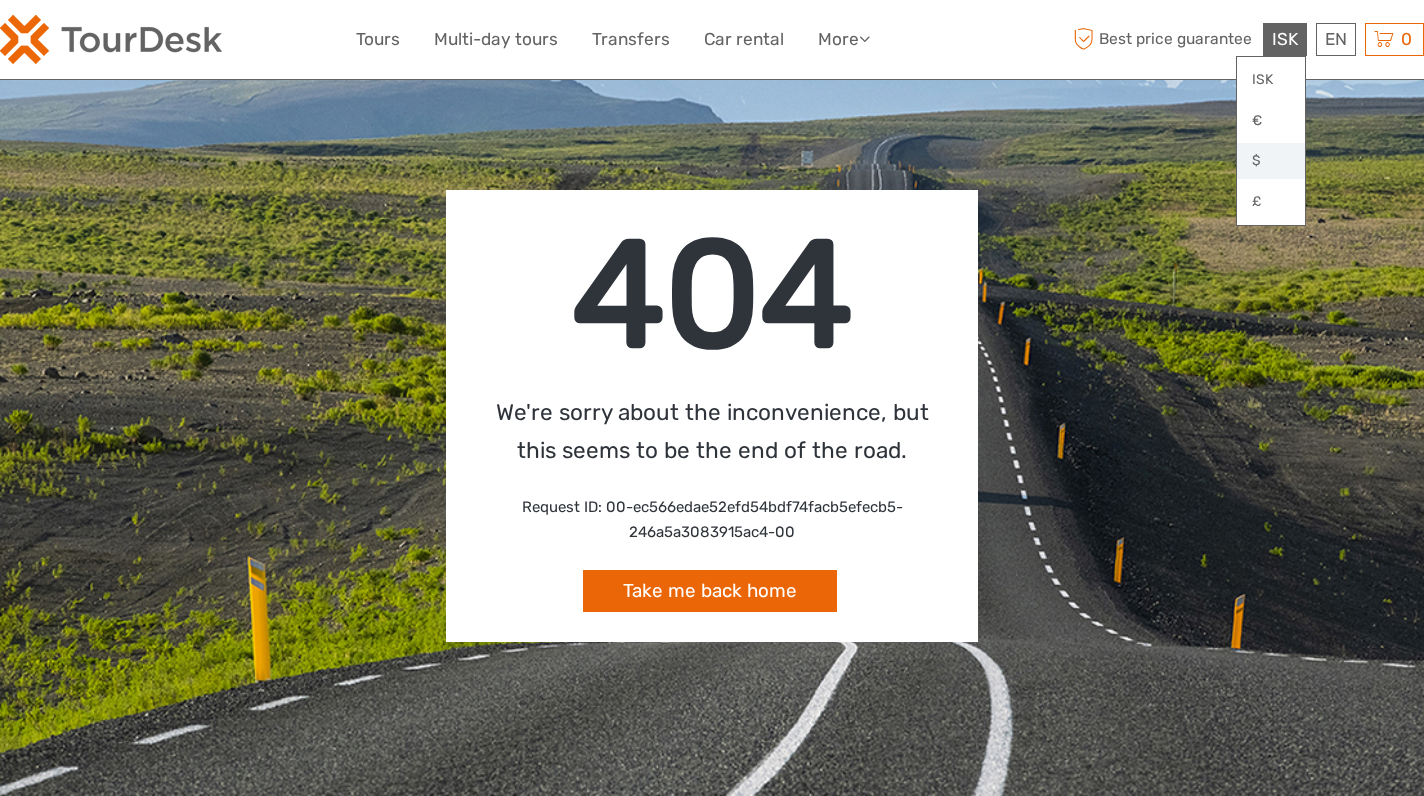 click on "$" at bounding box center (1271, 161) 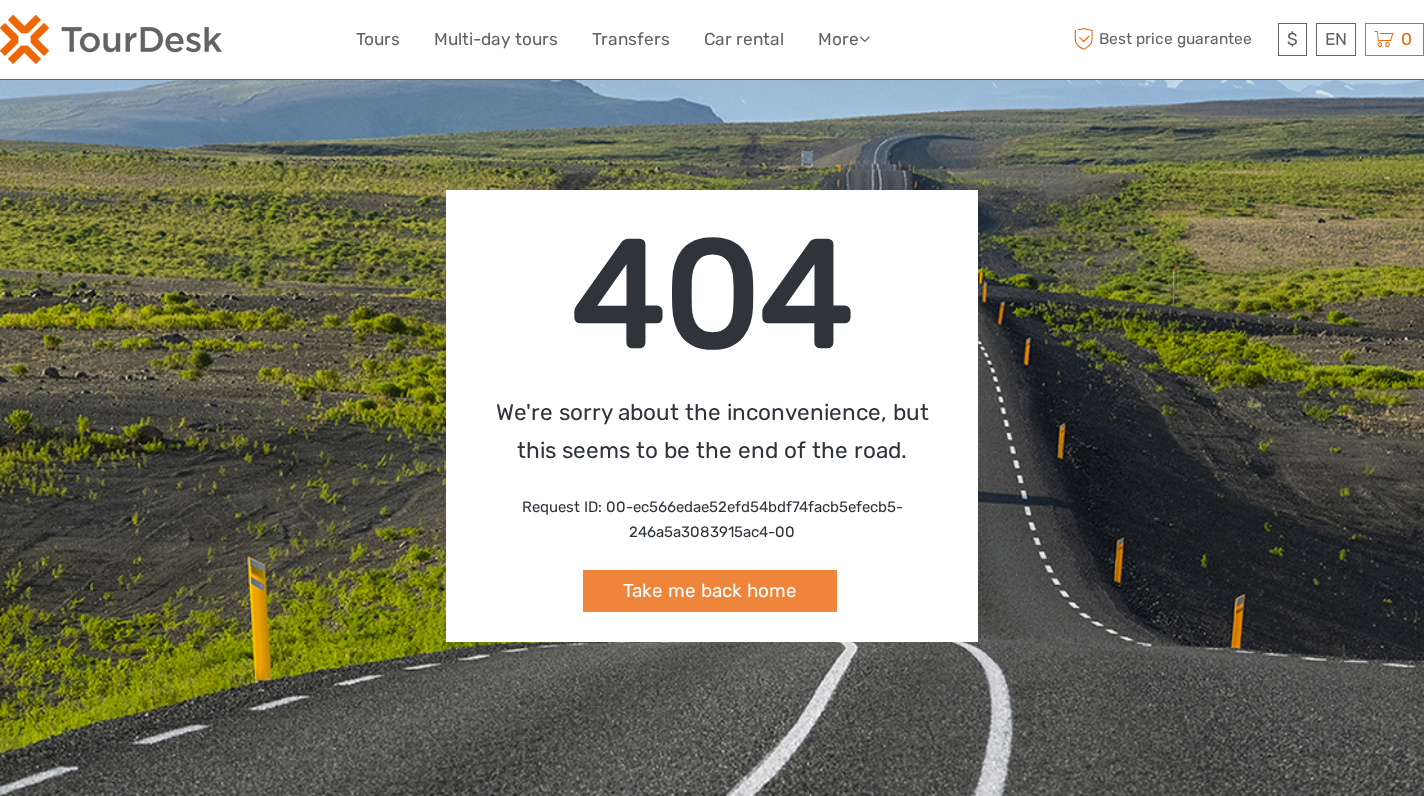click on "Take me back home" at bounding box center (710, 591) 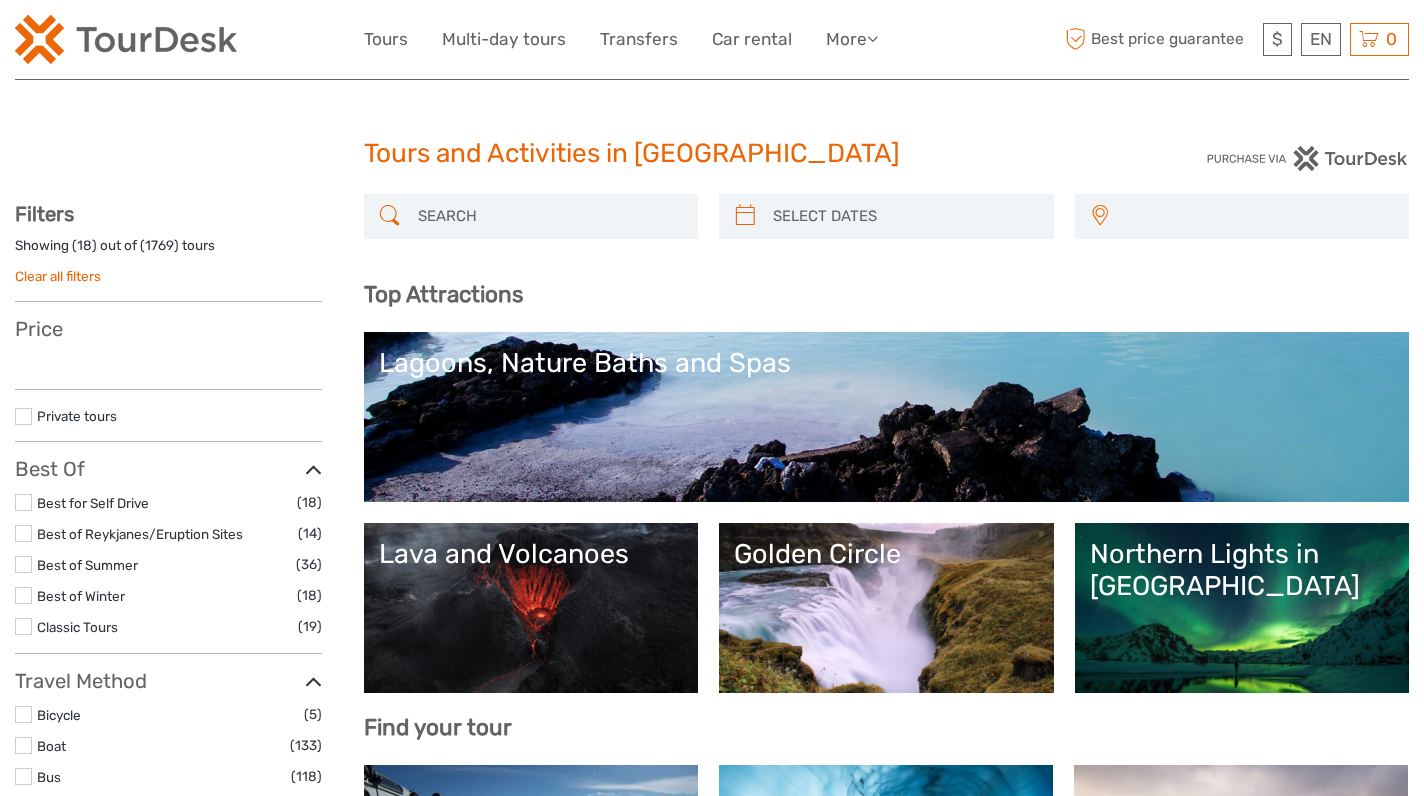 select 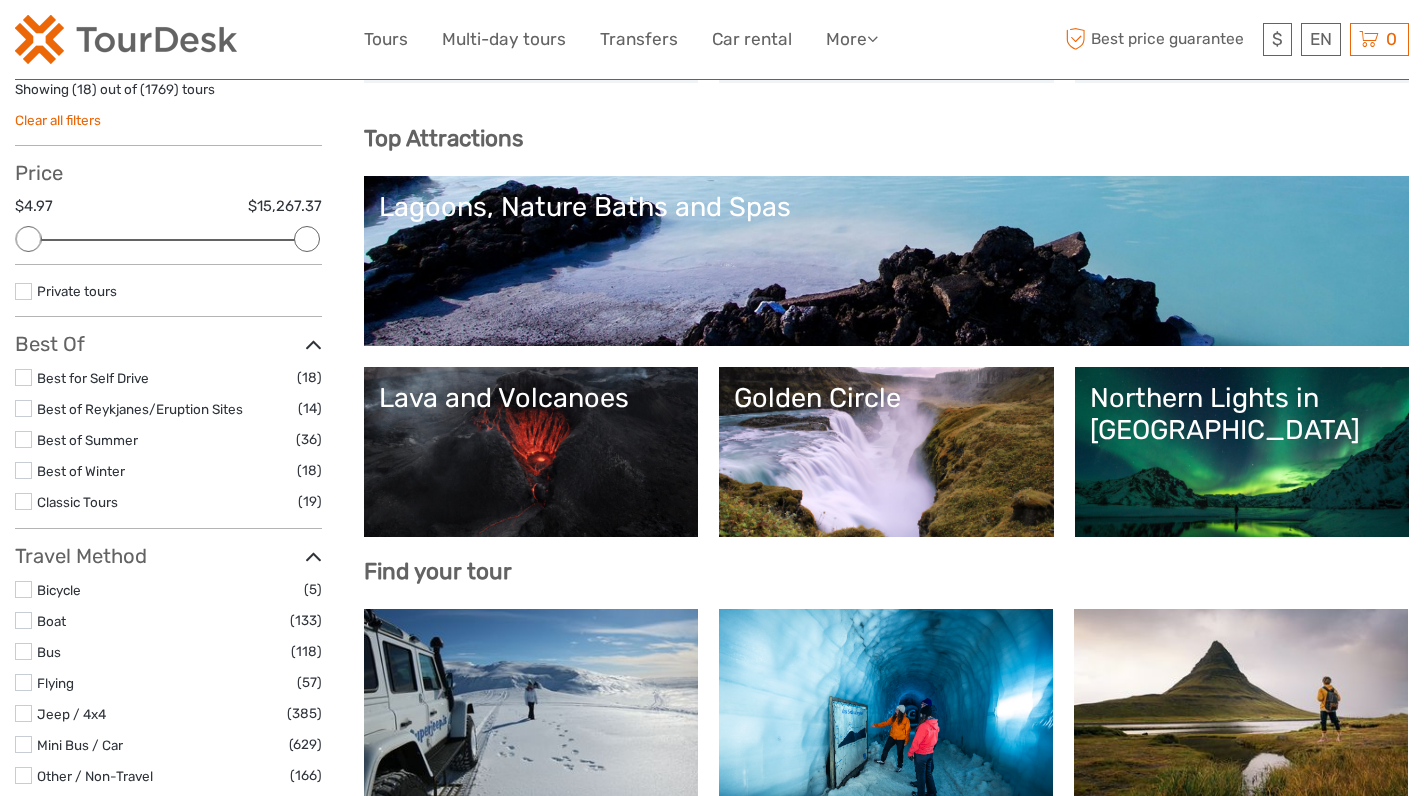 scroll, scrollTop: 212, scrollLeft: 0, axis: vertical 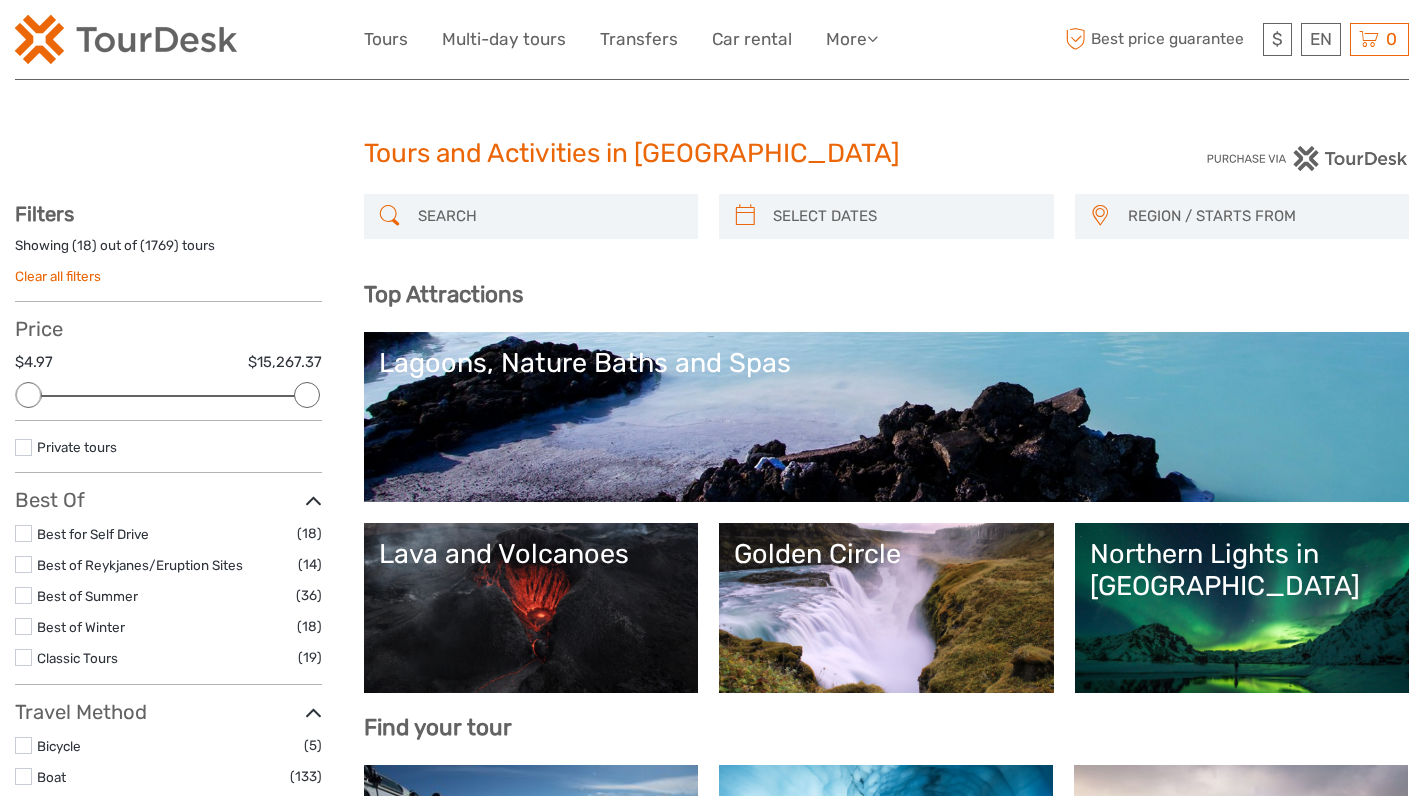 click on "Lagoons, Nature Baths and Spas" at bounding box center [887, 363] 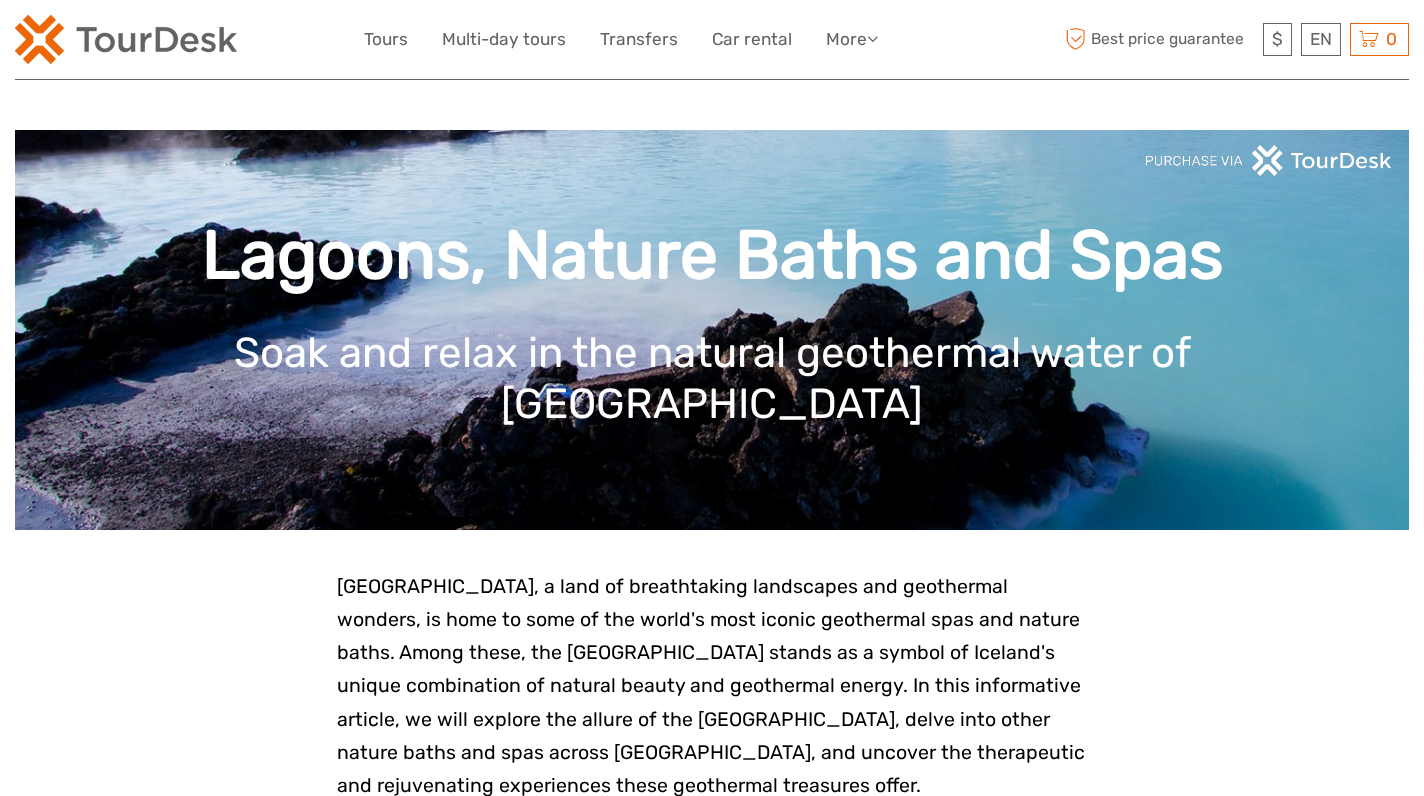 scroll, scrollTop: 0, scrollLeft: 0, axis: both 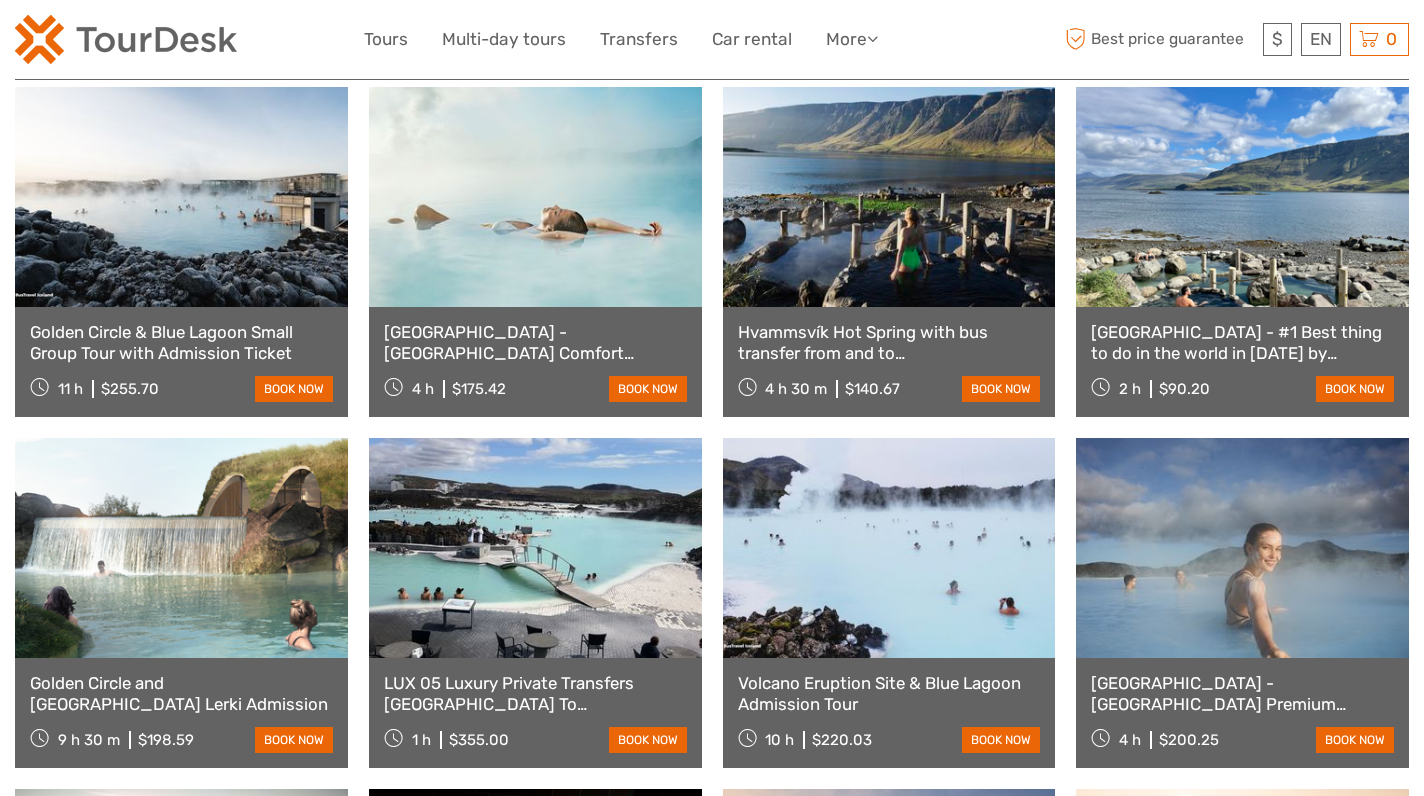 click on "Reykjavík - Blue Lagoon Comfort including admission" at bounding box center (535, 342) 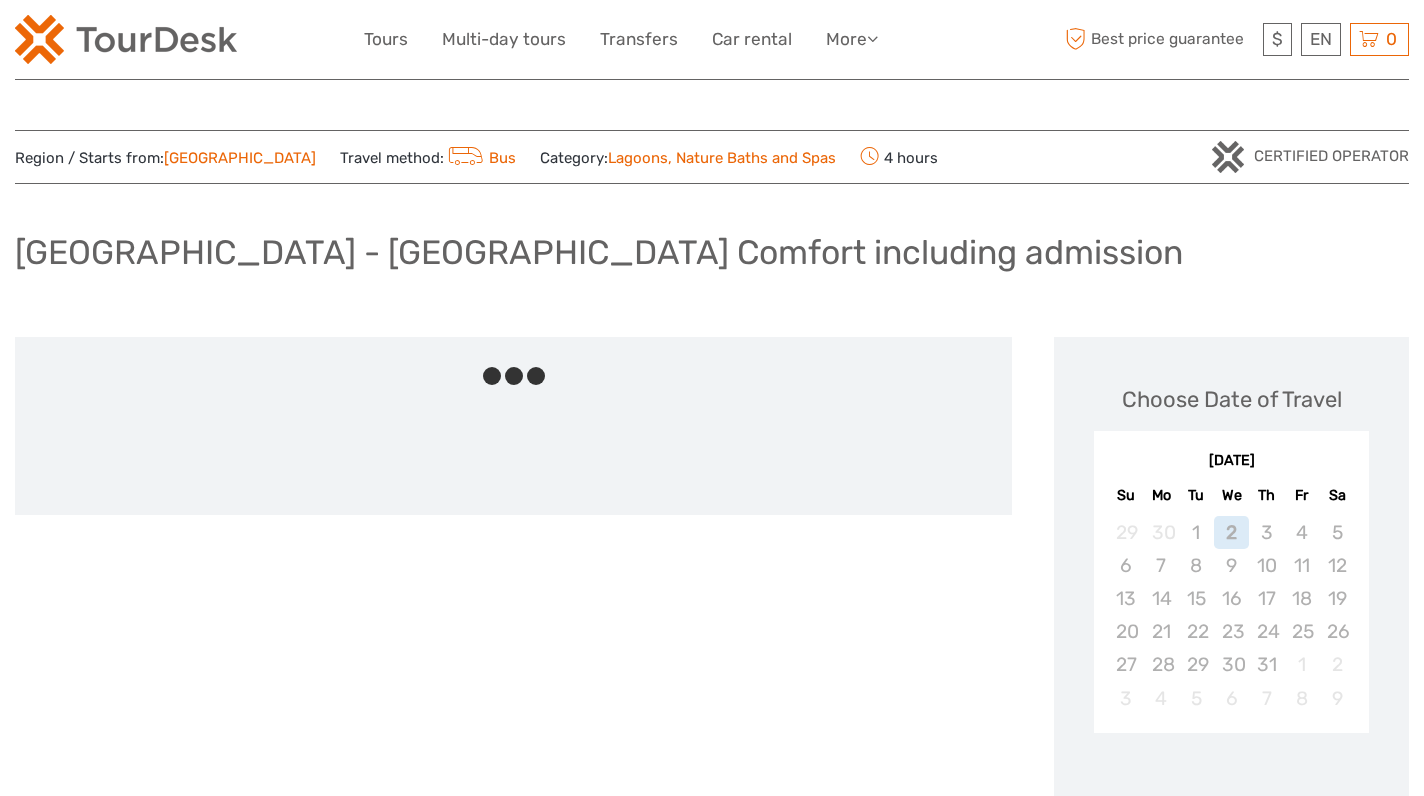 scroll, scrollTop: 0, scrollLeft: 0, axis: both 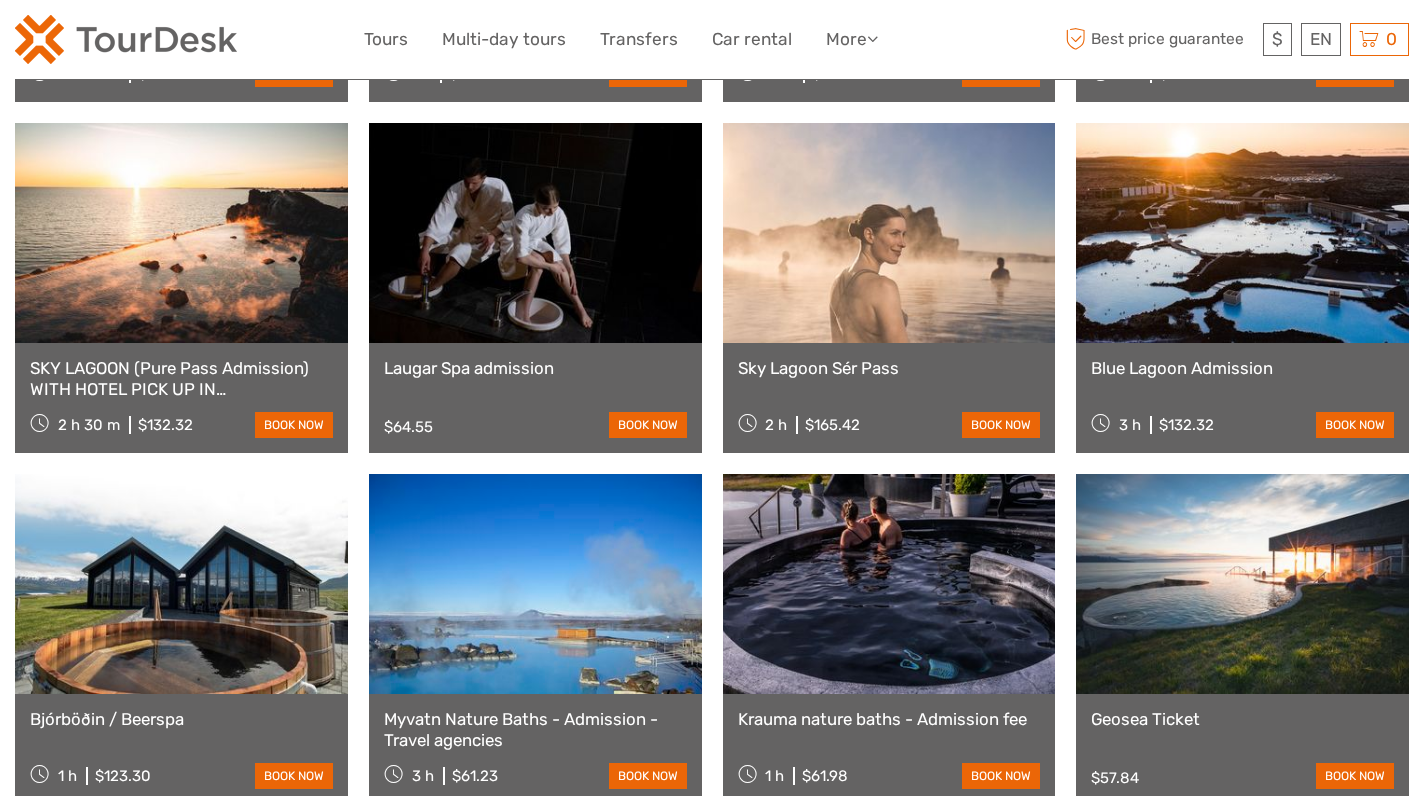 click on "Blue Lagoon Admission" at bounding box center (1242, 368) 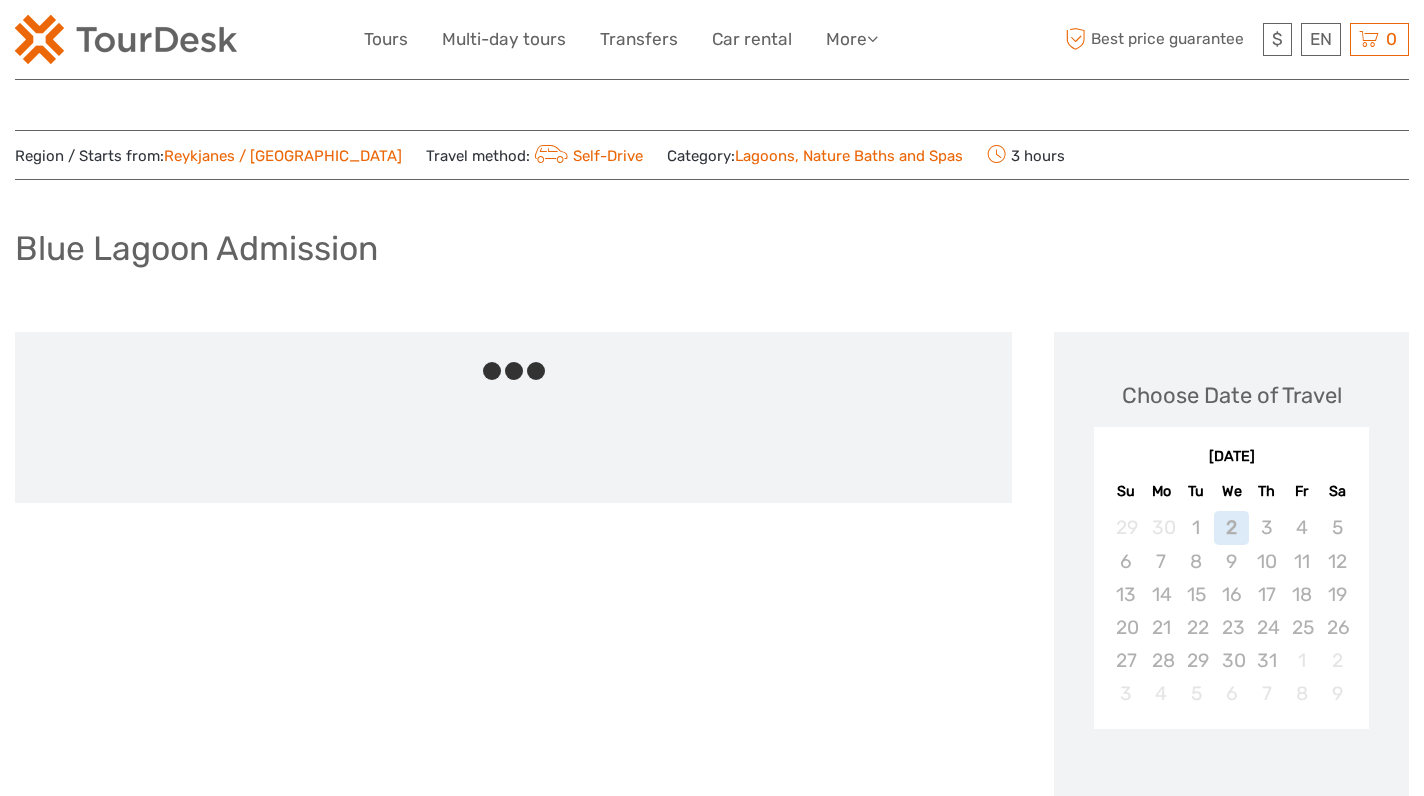 scroll, scrollTop: 0, scrollLeft: 0, axis: both 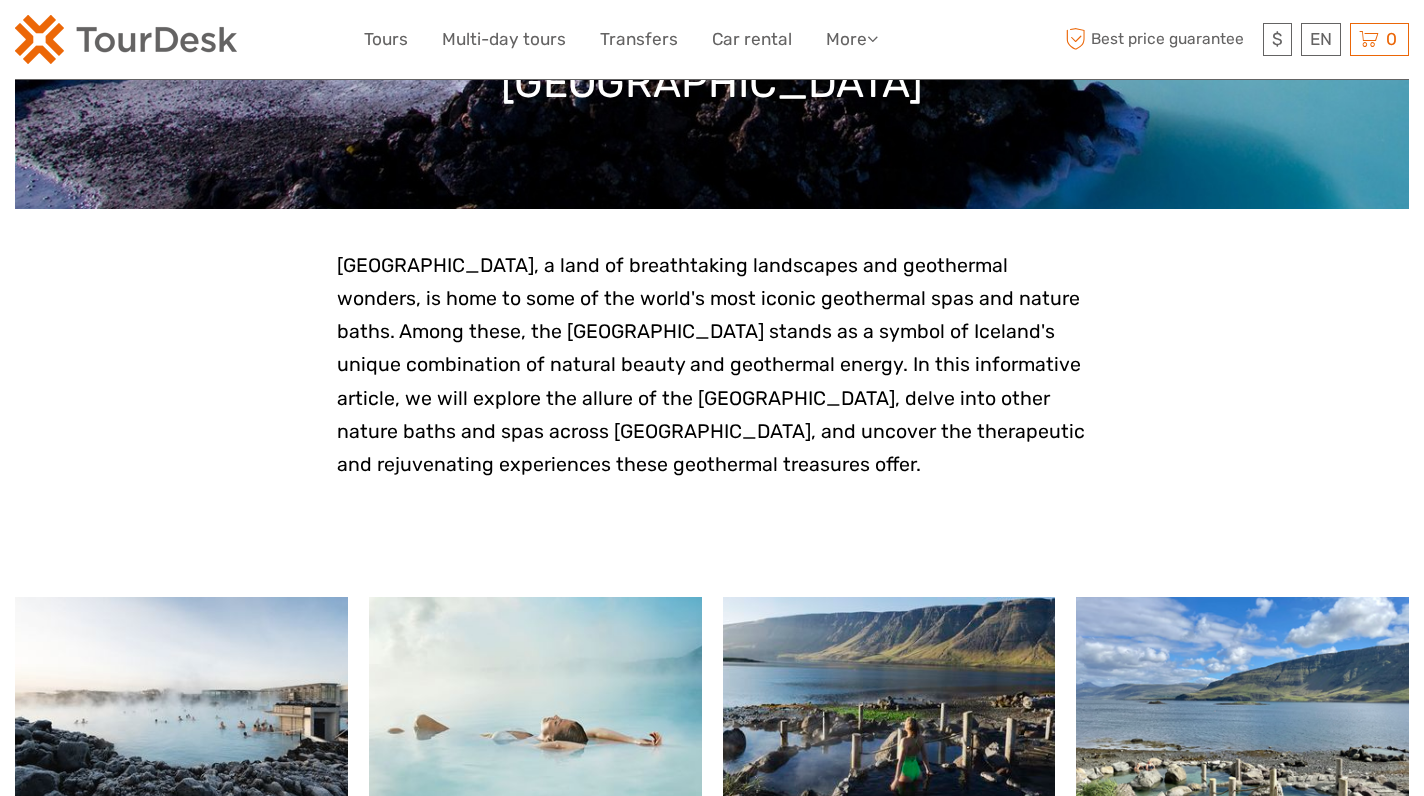 click at bounding box center [126, 39] 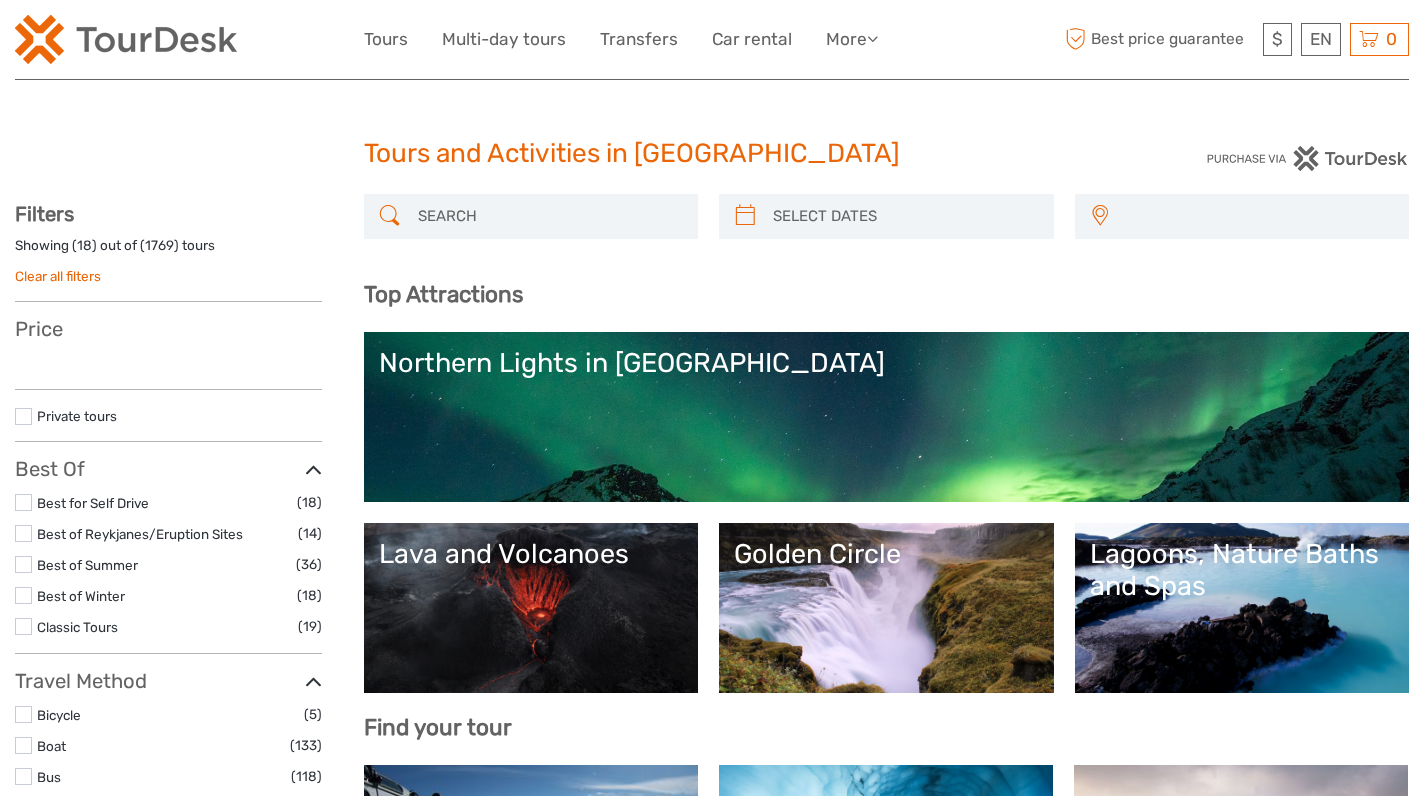 select 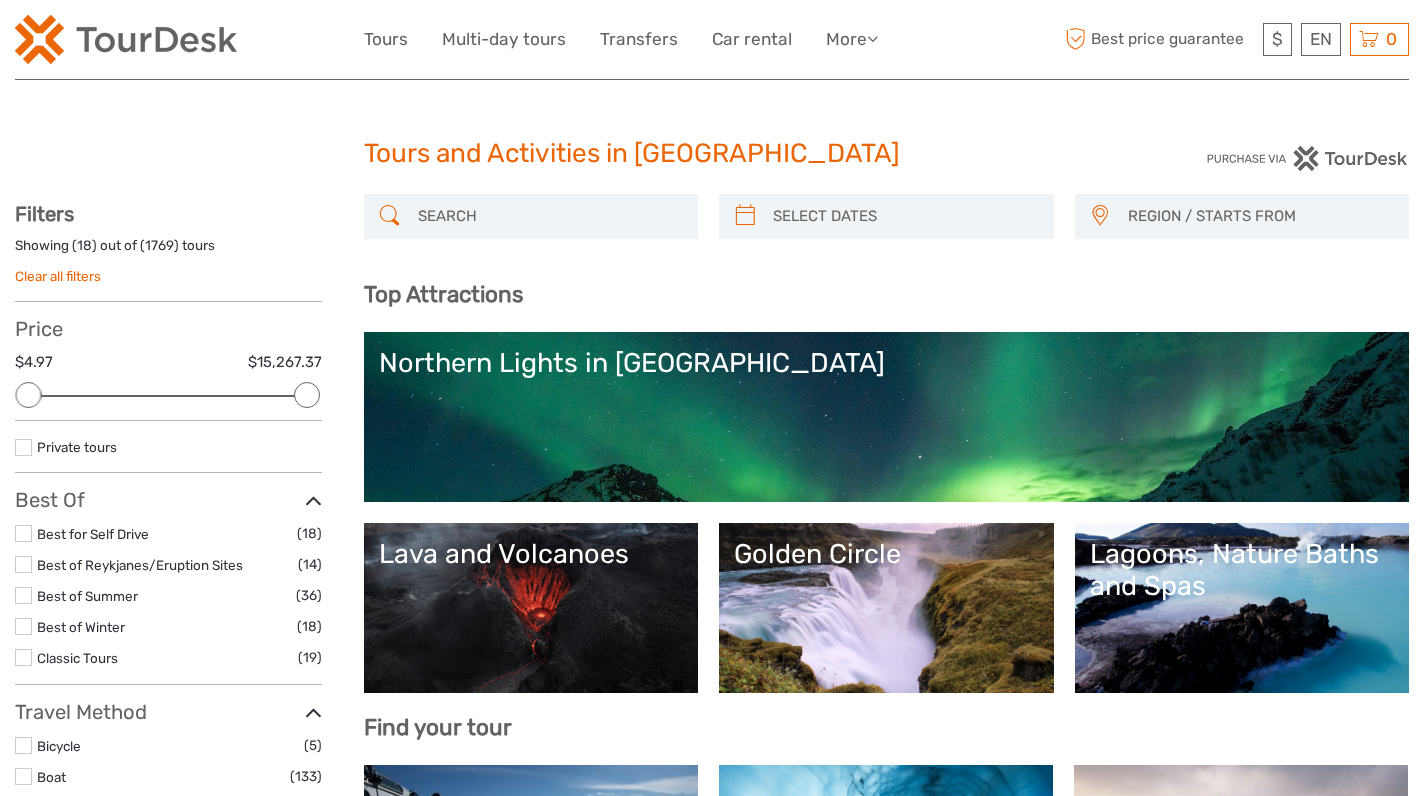 scroll, scrollTop: 0, scrollLeft: 0, axis: both 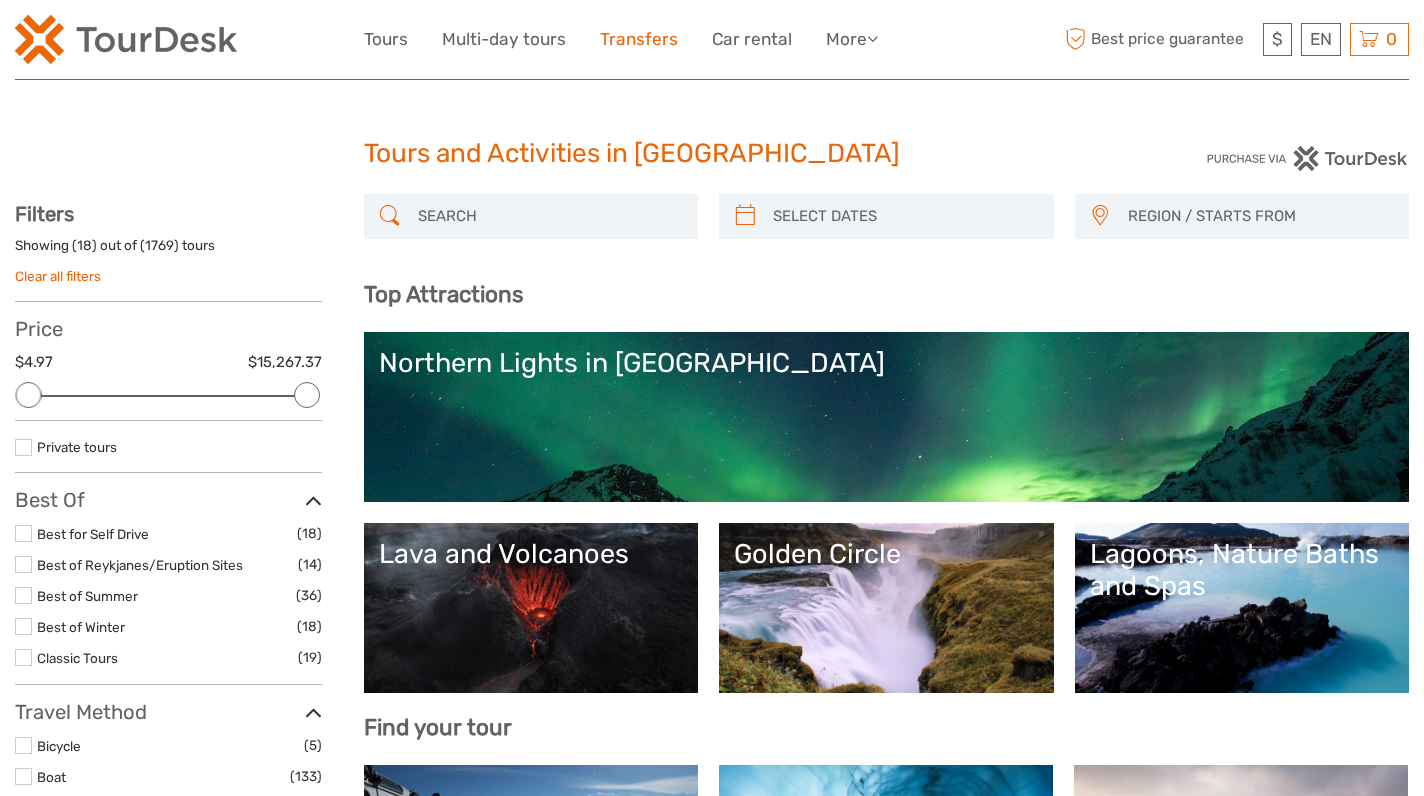 click on "Transfers" at bounding box center (639, 39) 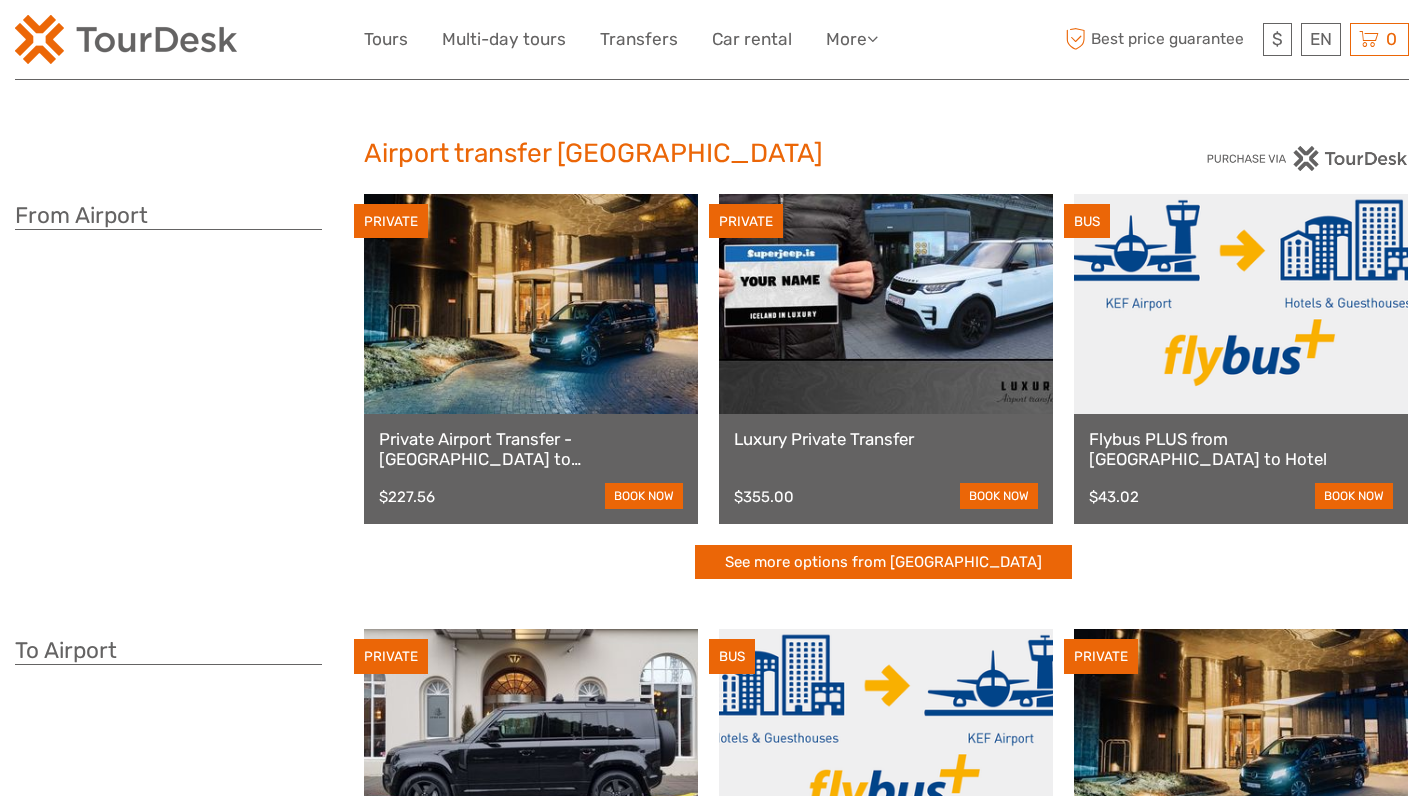 scroll, scrollTop: 0, scrollLeft: 0, axis: both 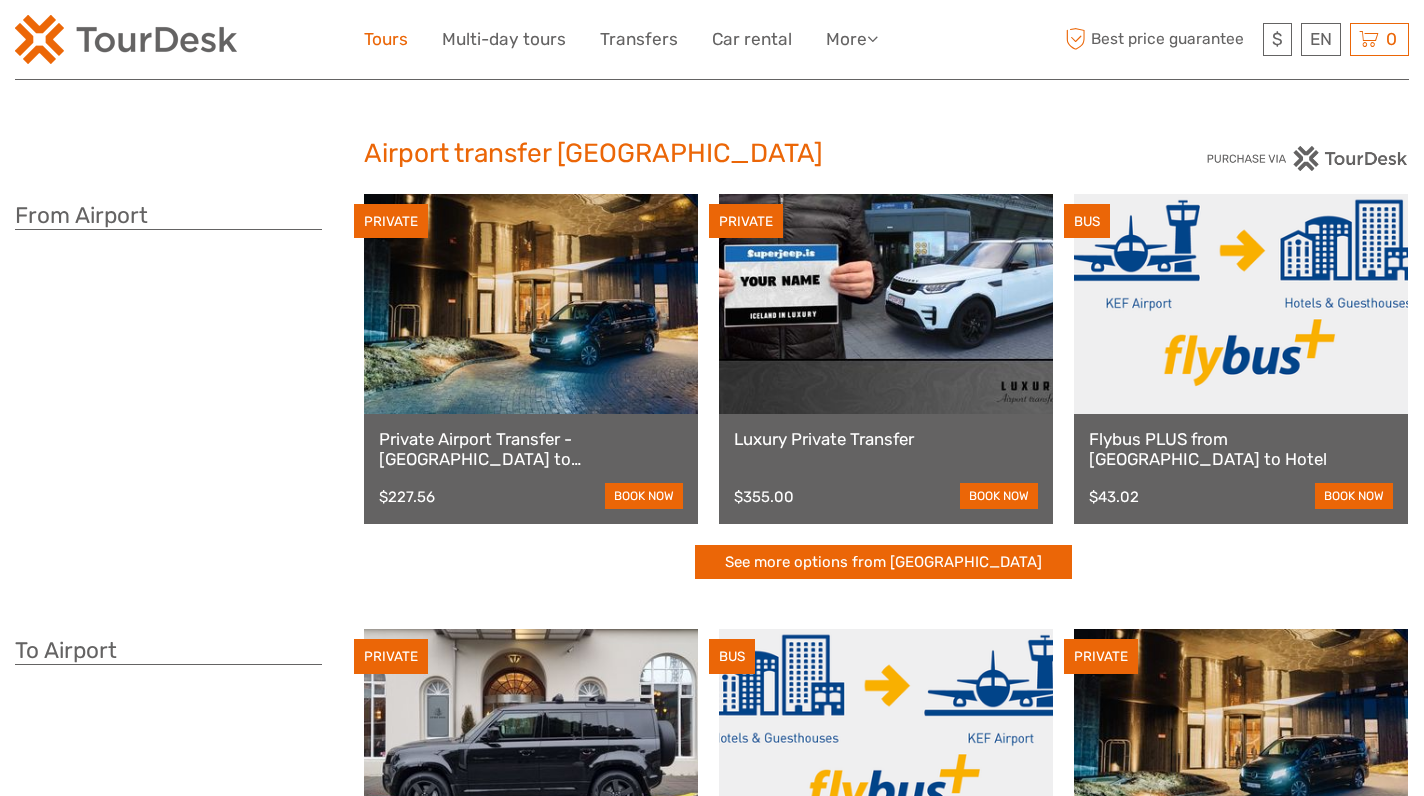 click on "Tours" at bounding box center [386, 39] 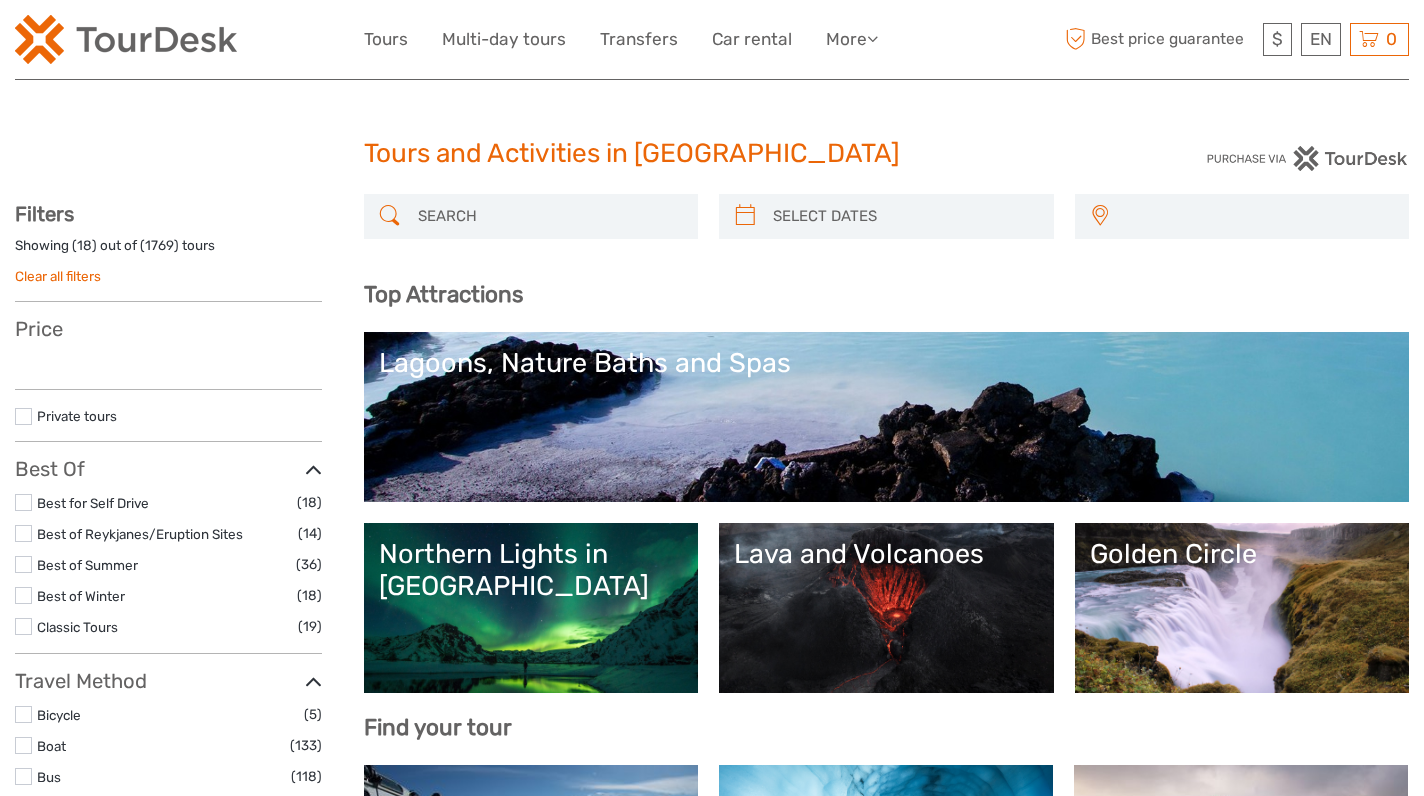 select 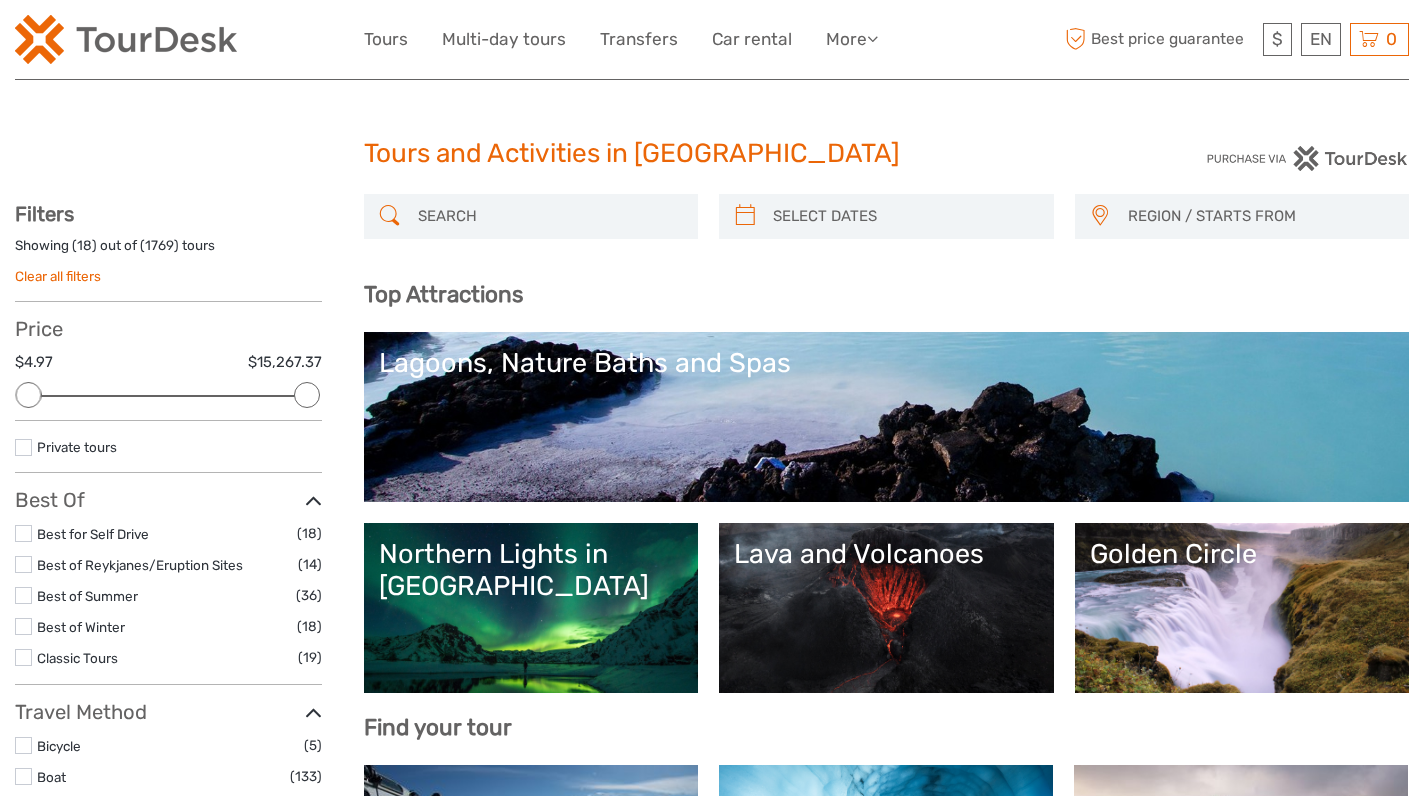 scroll, scrollTop: 0, scrollLeft: 0, axis: both 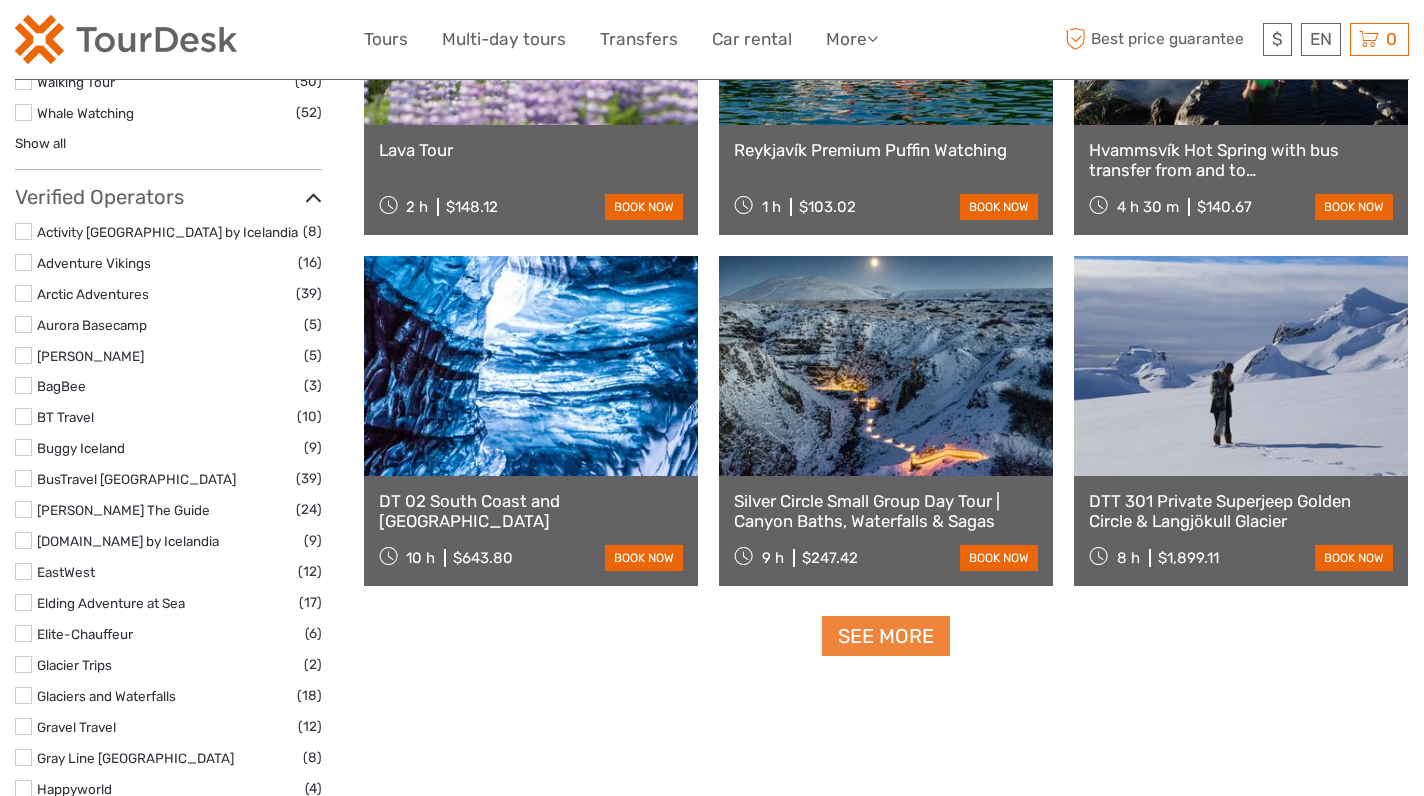 click on "See more" at bounding box center [886, 636] 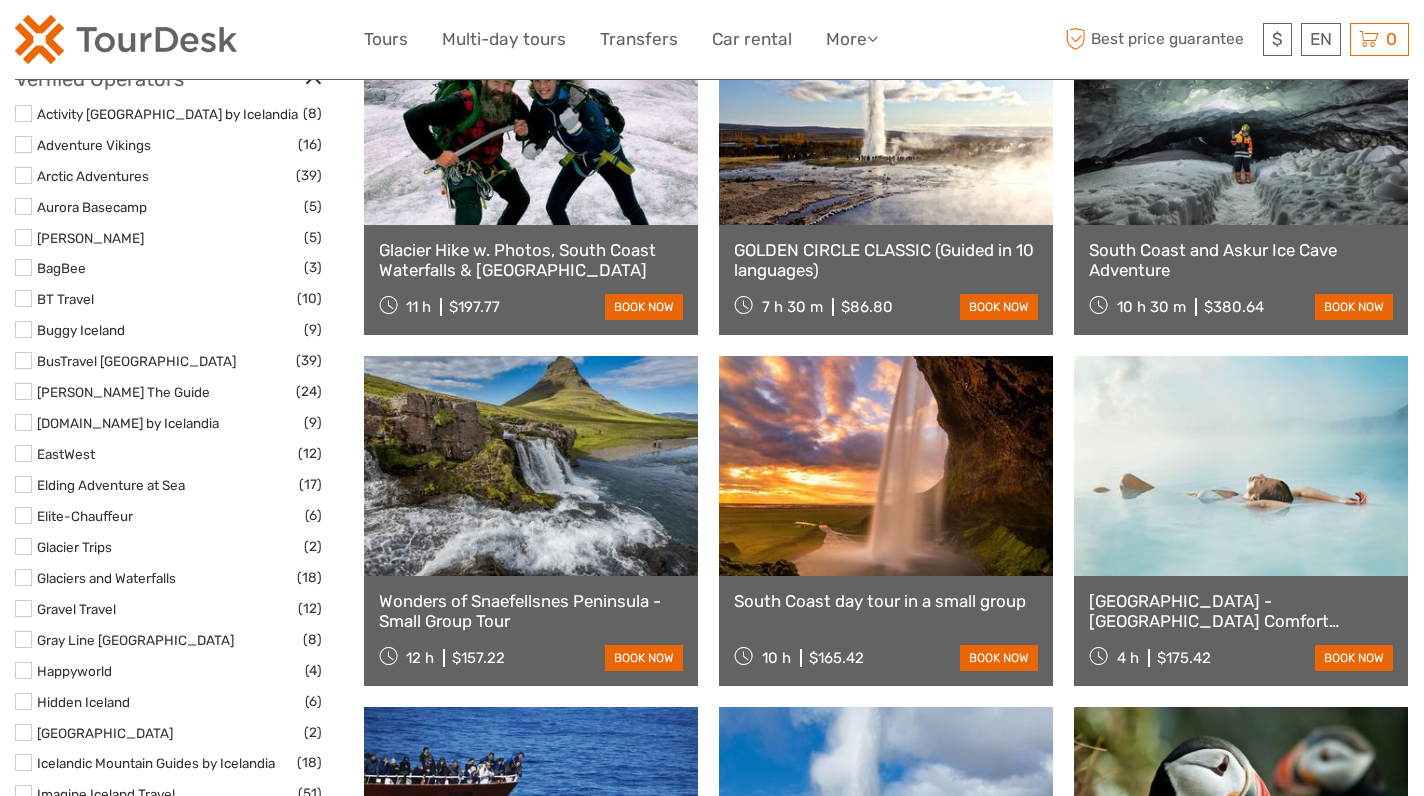 scroll, scrollTop: 2394, scrollLeft: 0, axis: vertical 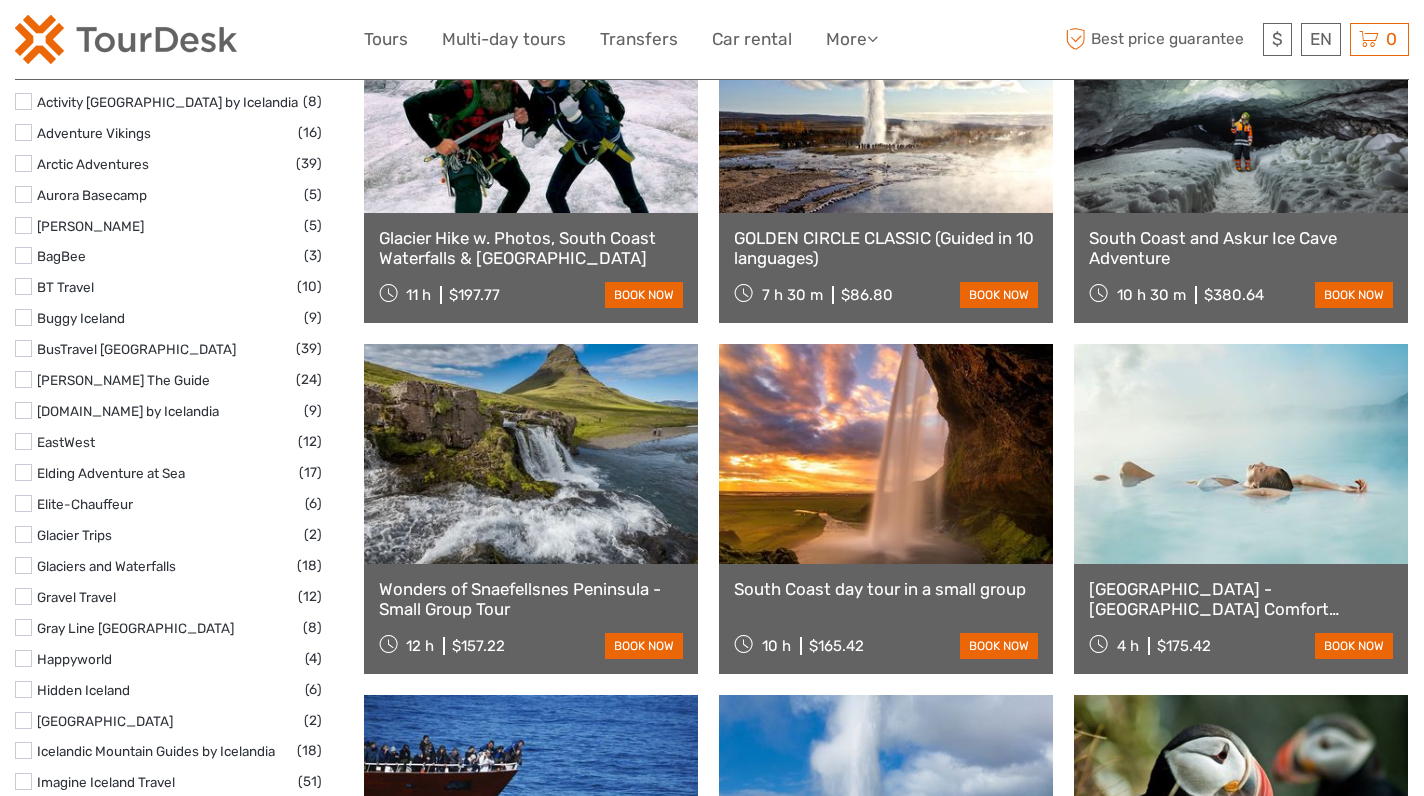 click on "[GEOGRAPHIC_DATA] - [GEOGRAPHIC_DATA] Comfort including admission" at bounding box center (1241, 599) 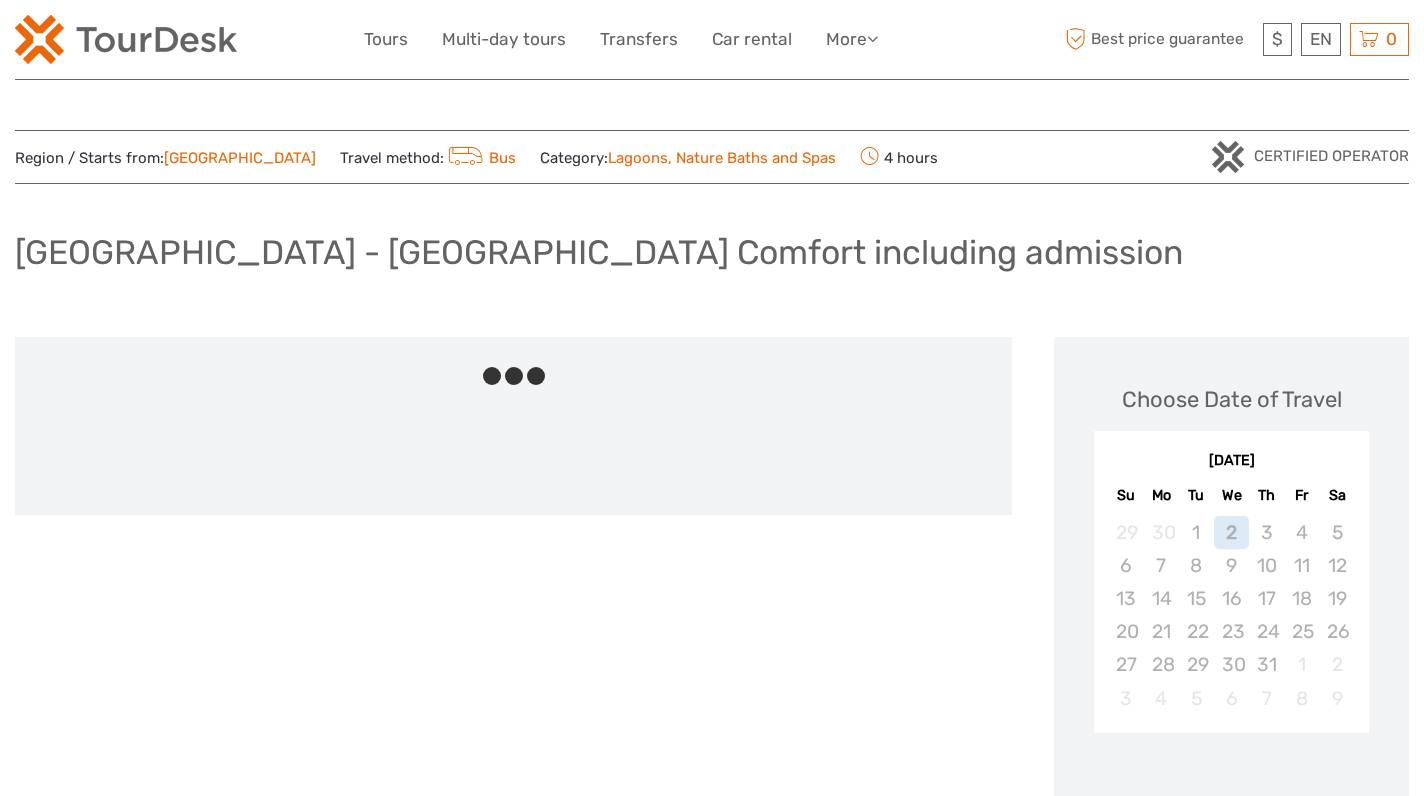 scroll, scrollTop: 0, scrollLeft: 0, axis: both 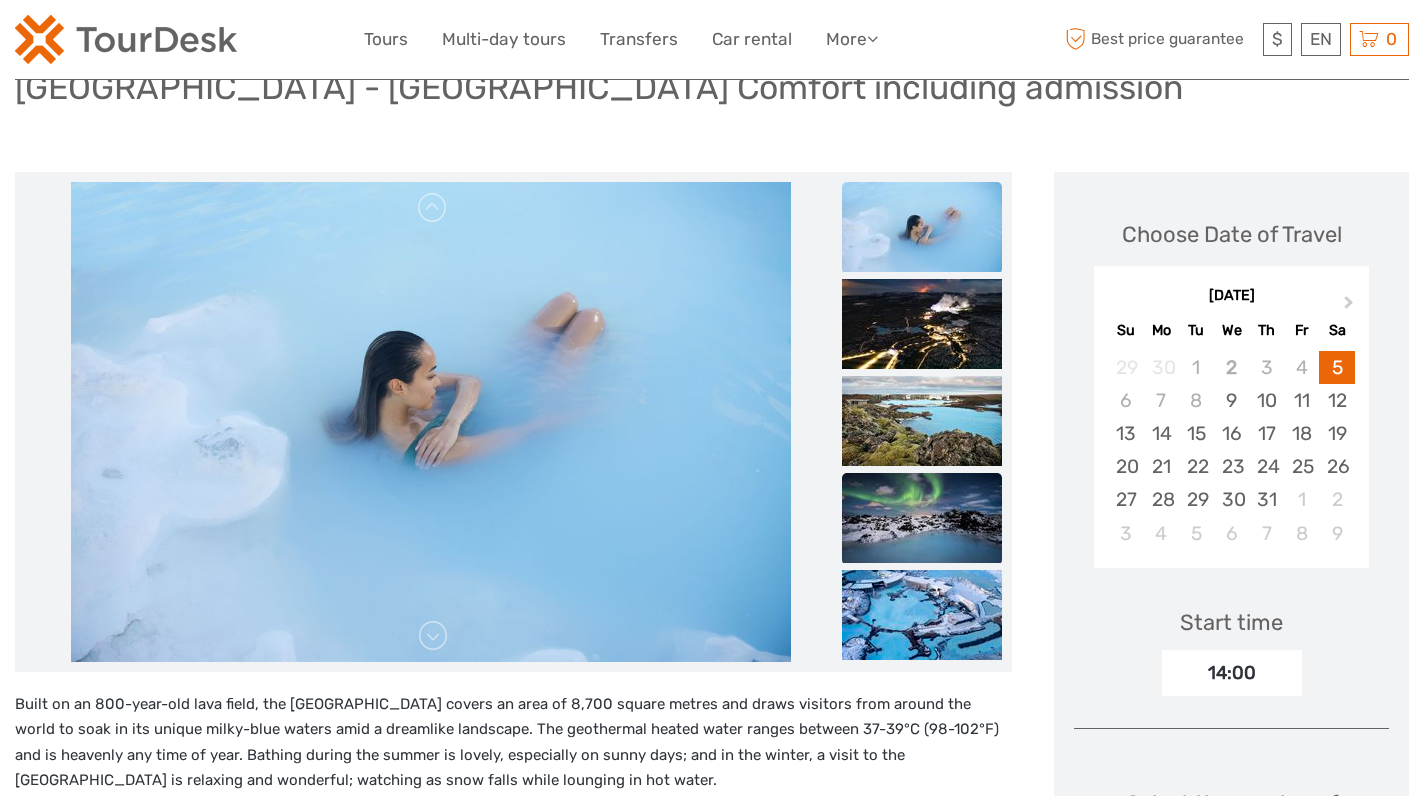 click at bounding box center [922, 518] 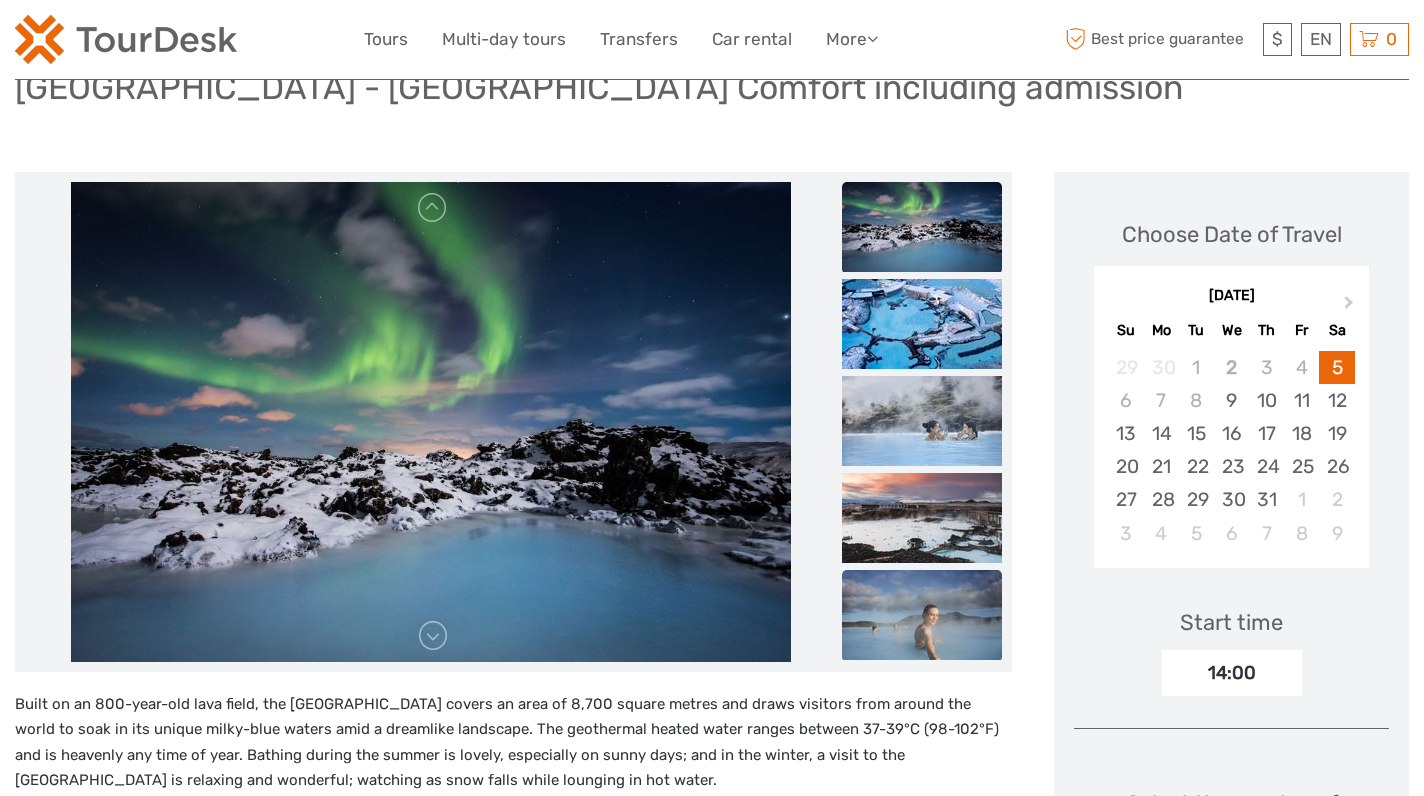click at bounding box center [922, 615] 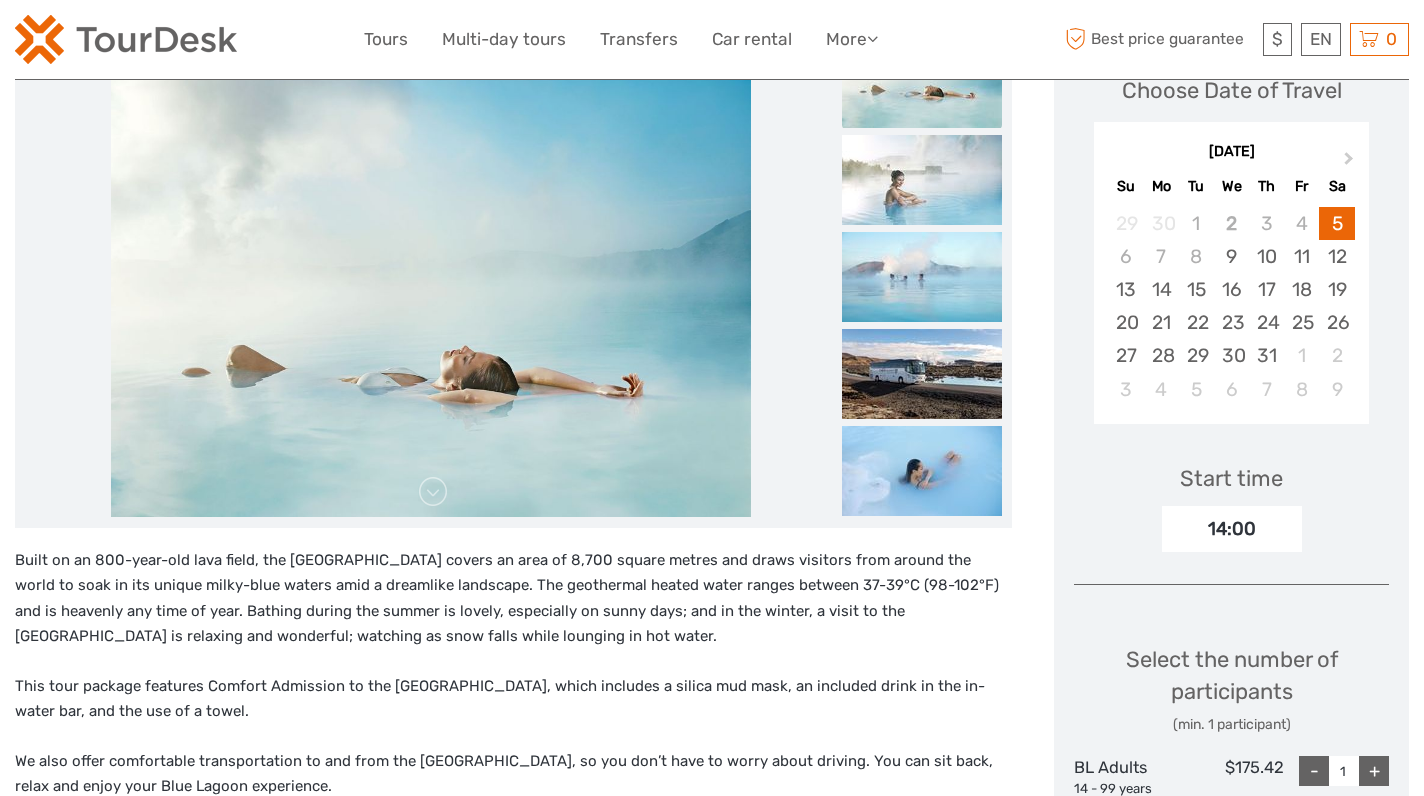 scroll, scrollTop: 0, scrollLeft: 0, axis: both 